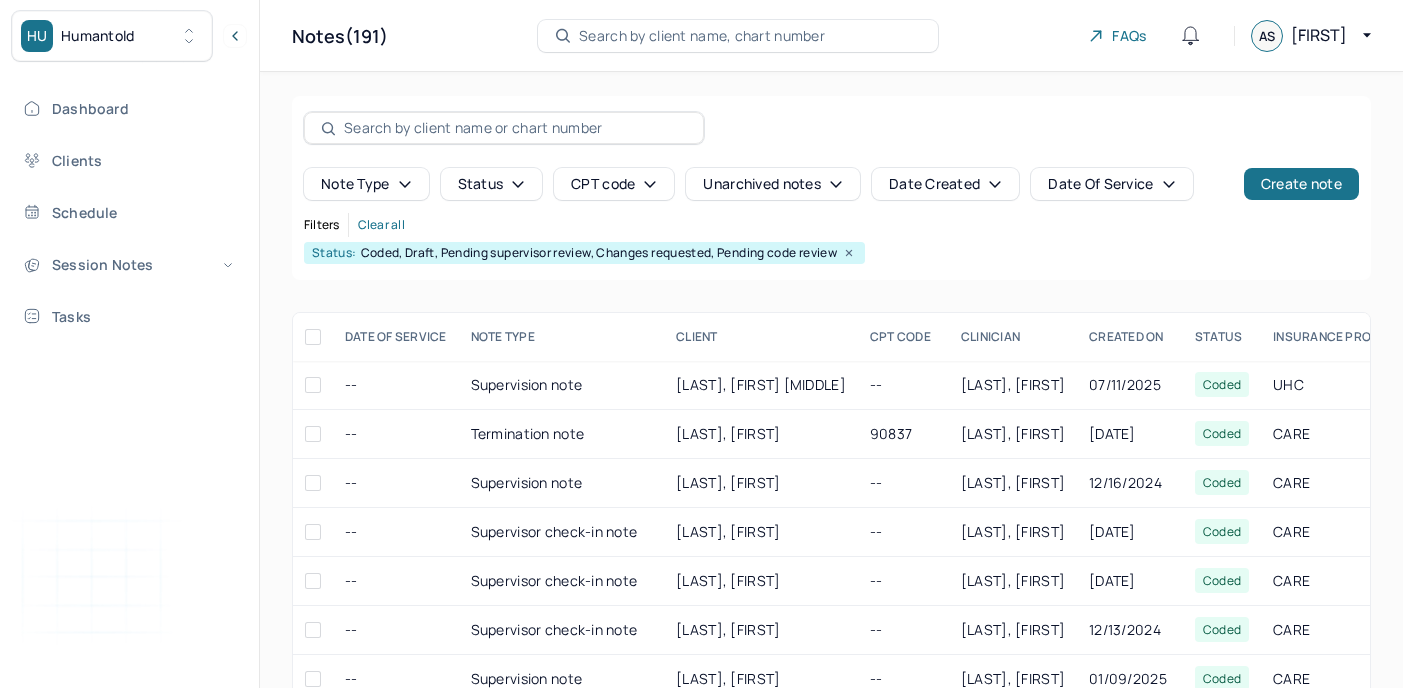 scroll, scrollTop: 0, scrollLeft: 0, axis: both 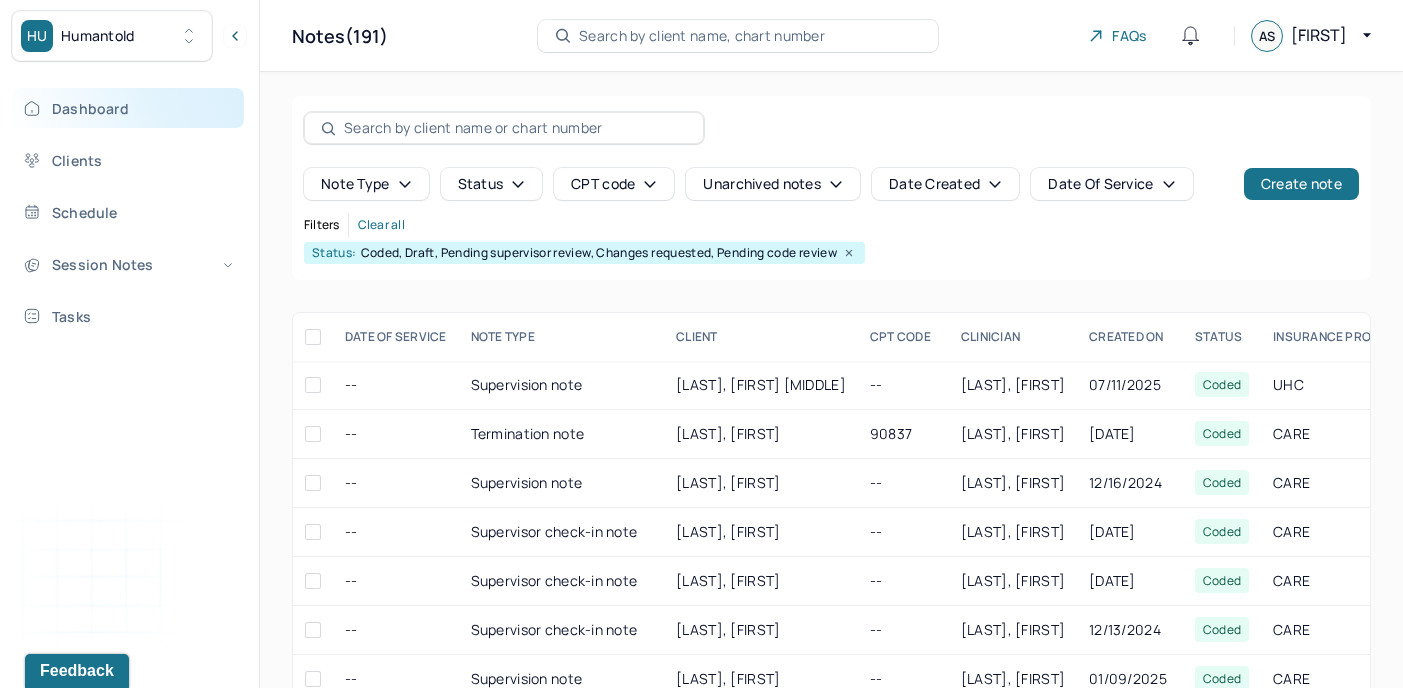 click on "Dashboard" at bounding box center (128, 108) 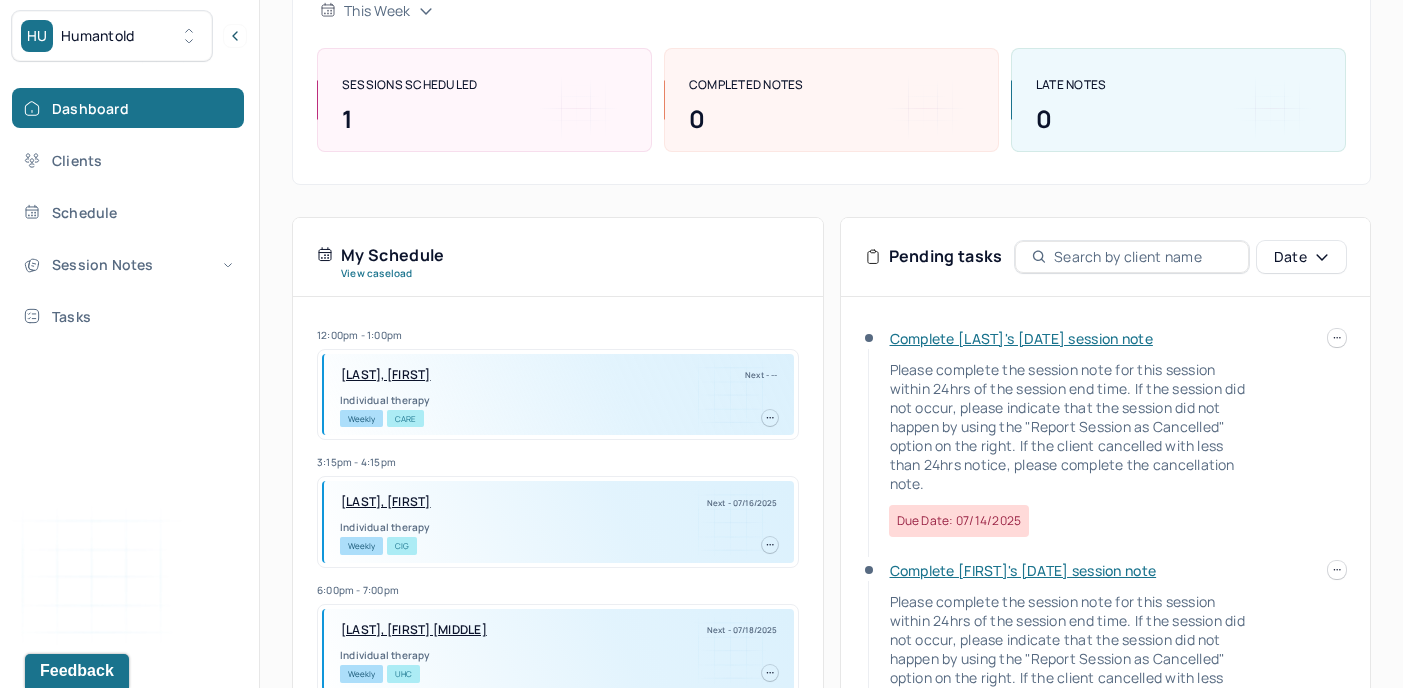 scroll, scrollTop: 220, scrollLeft: 0, axis: vertical 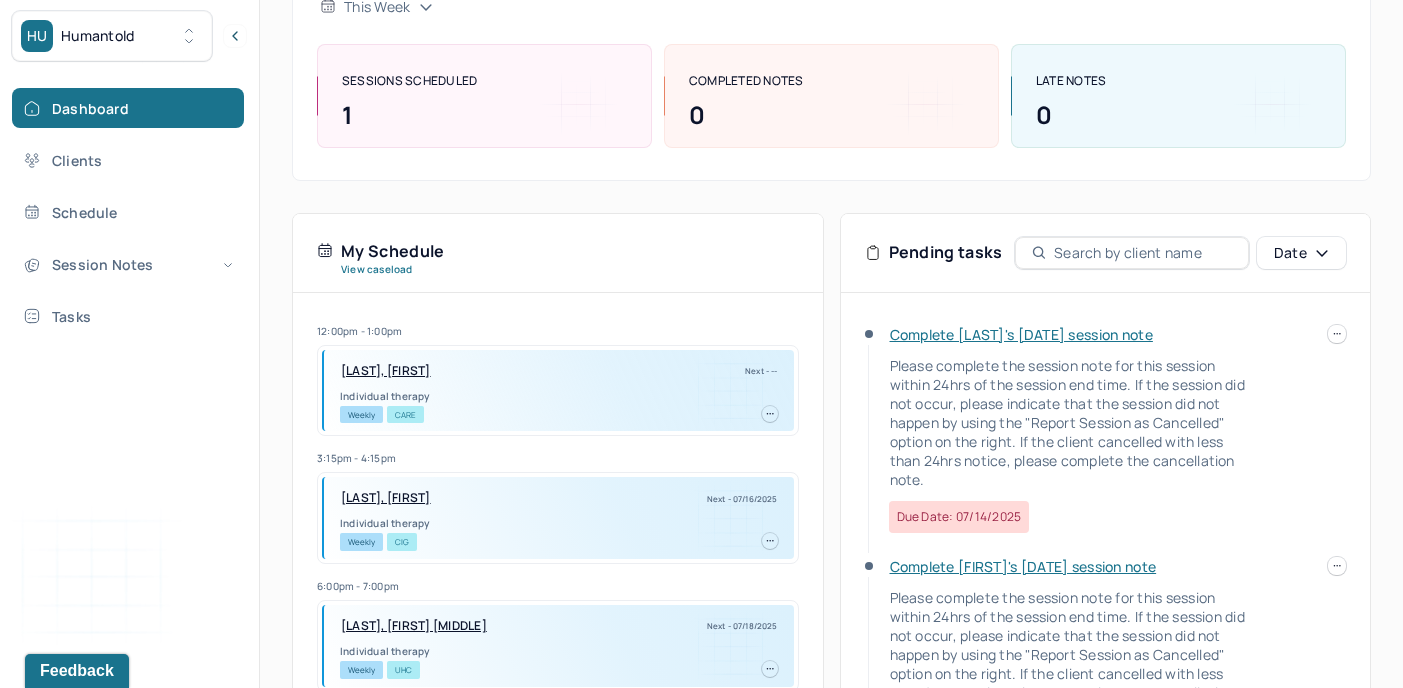 click at bounding box center (1337, 334) 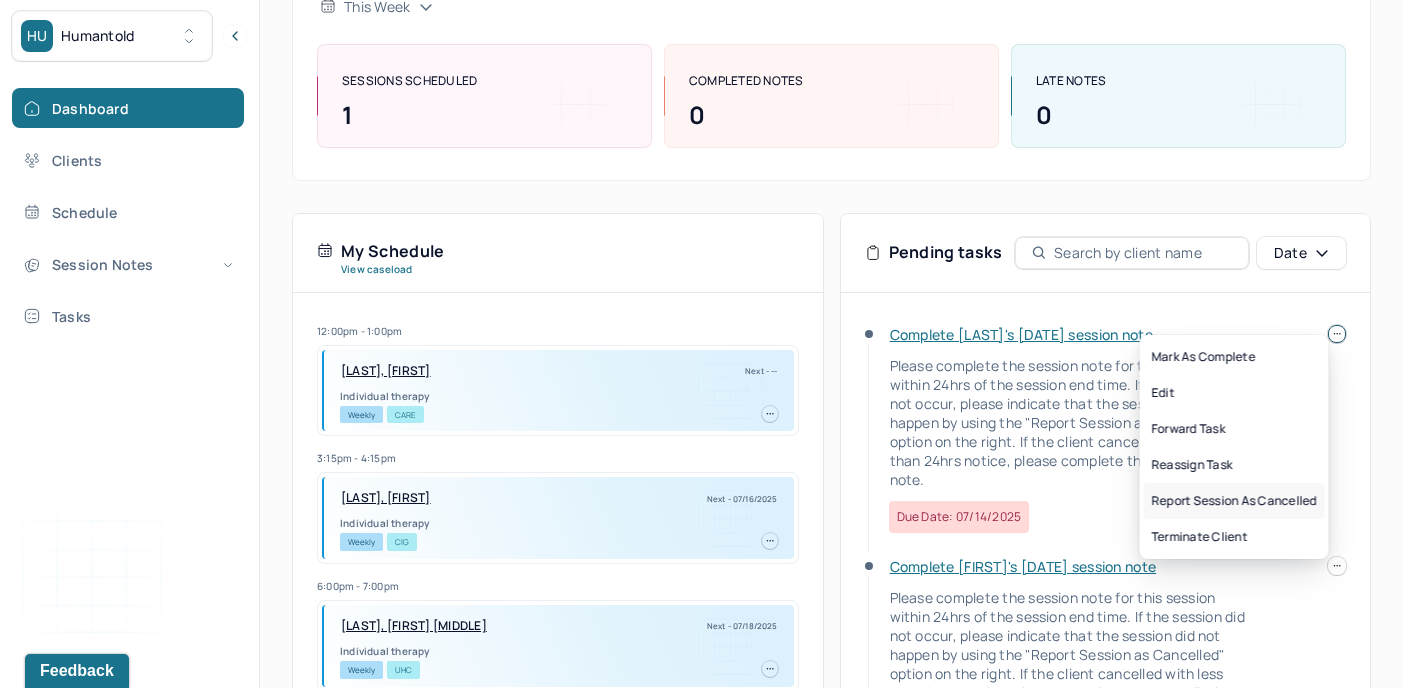 click on "Report session as cancelled" at bounding box center (1234, 501) 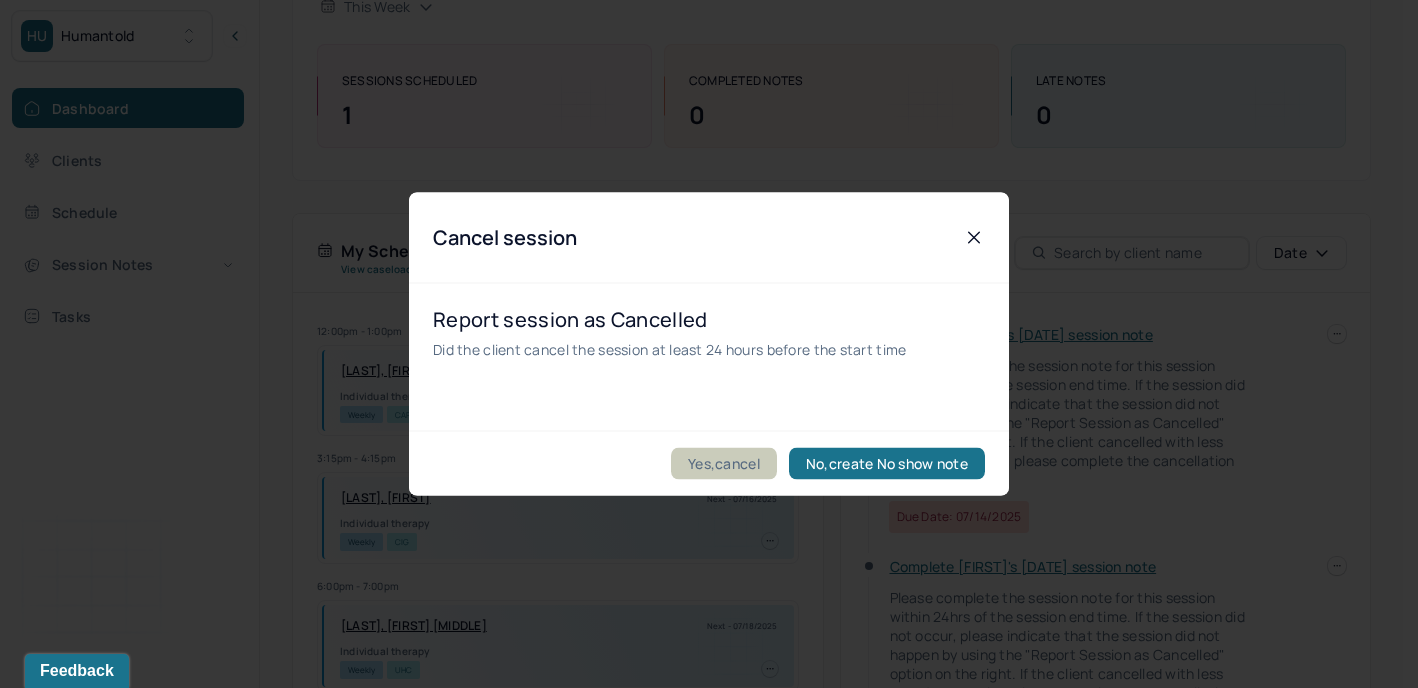 click on "Yes,cancel" at bounding box center [724, 464] 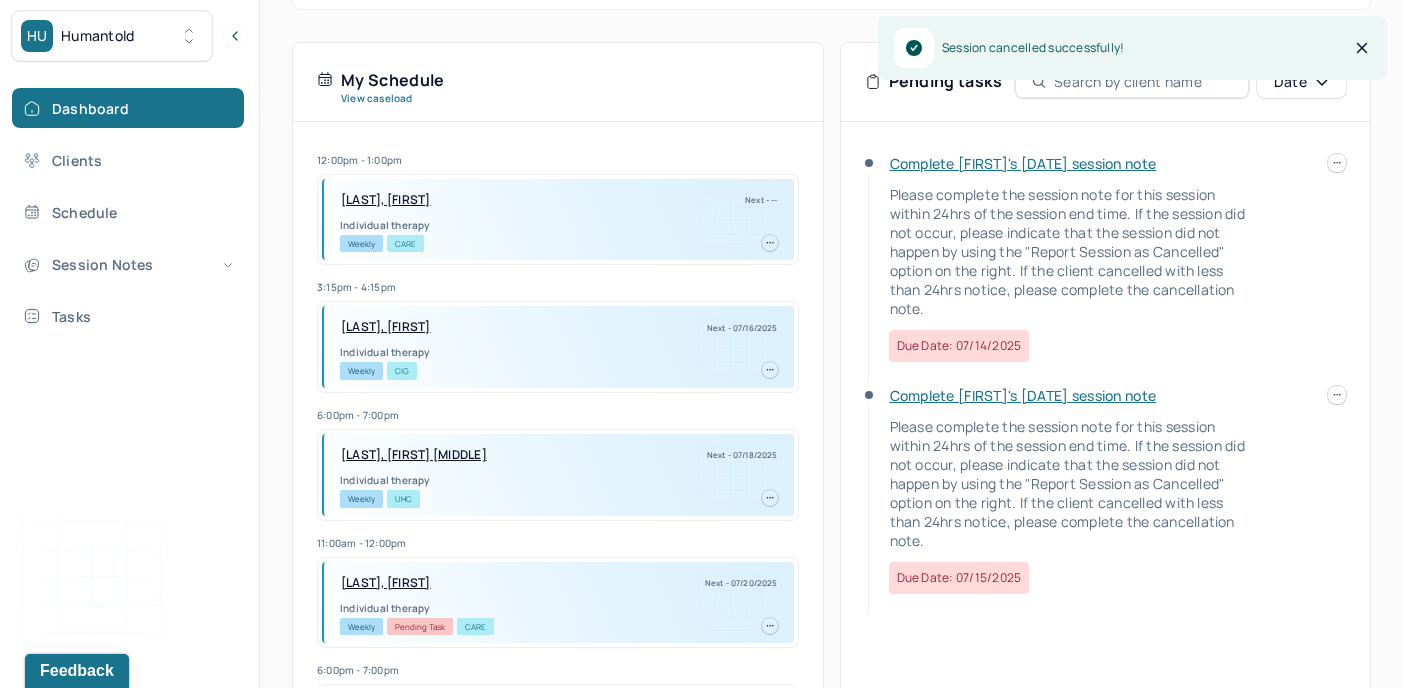 scroll, scrollTop: 398, scrollLeft: 0, axis: vertical 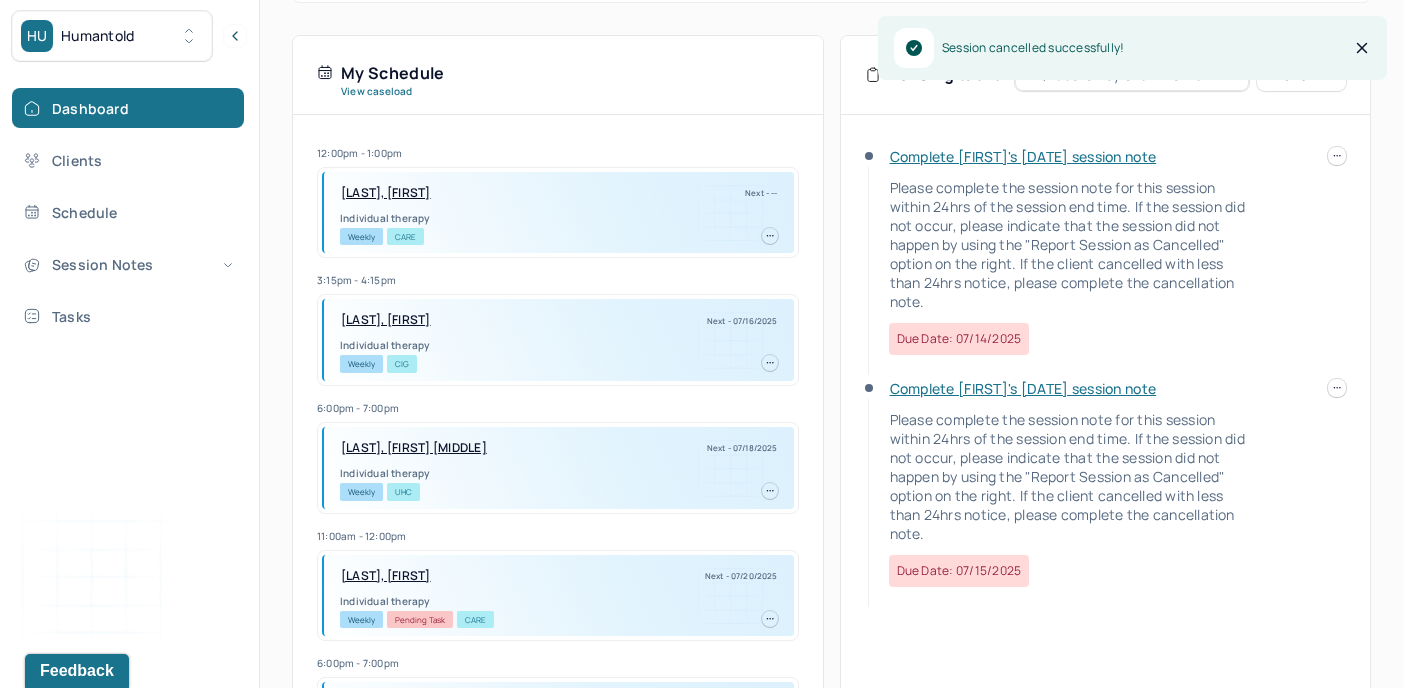 click at bounding box center (1337, 388) 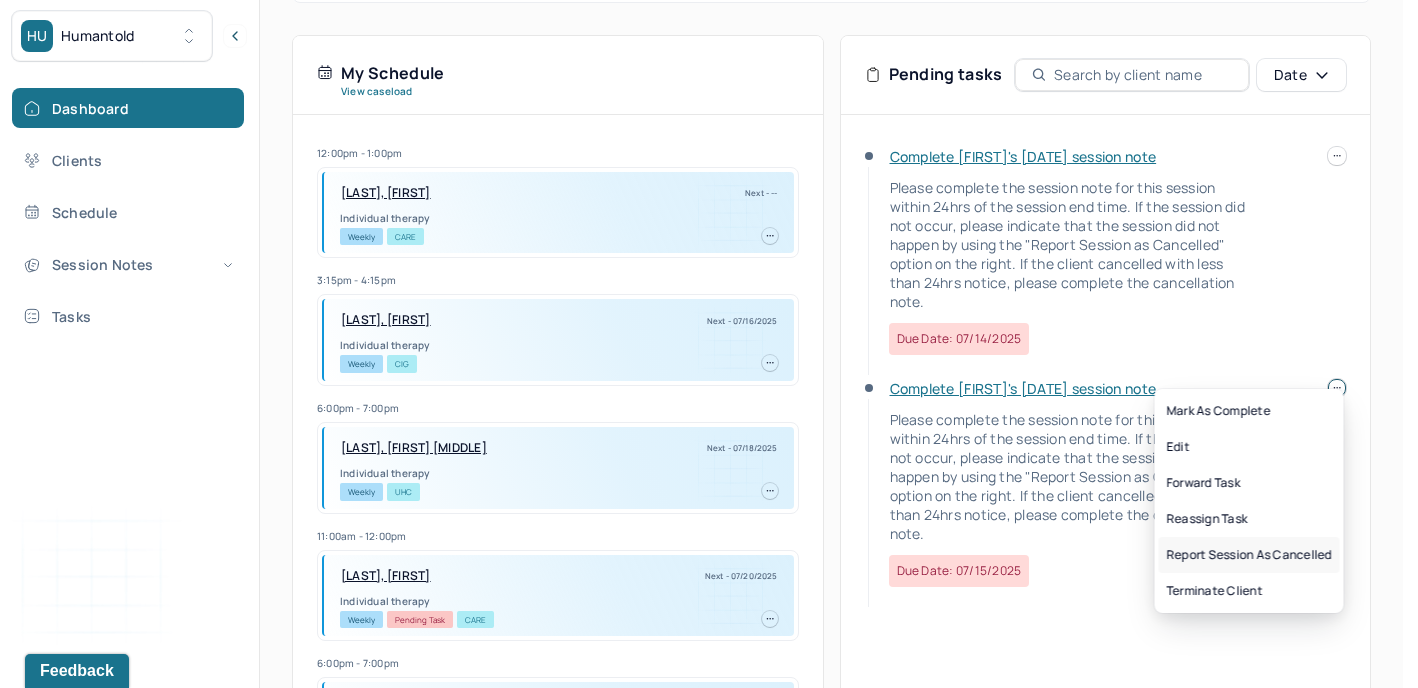 click on "Report session as cancelled" at bounding box center (1249, 555) 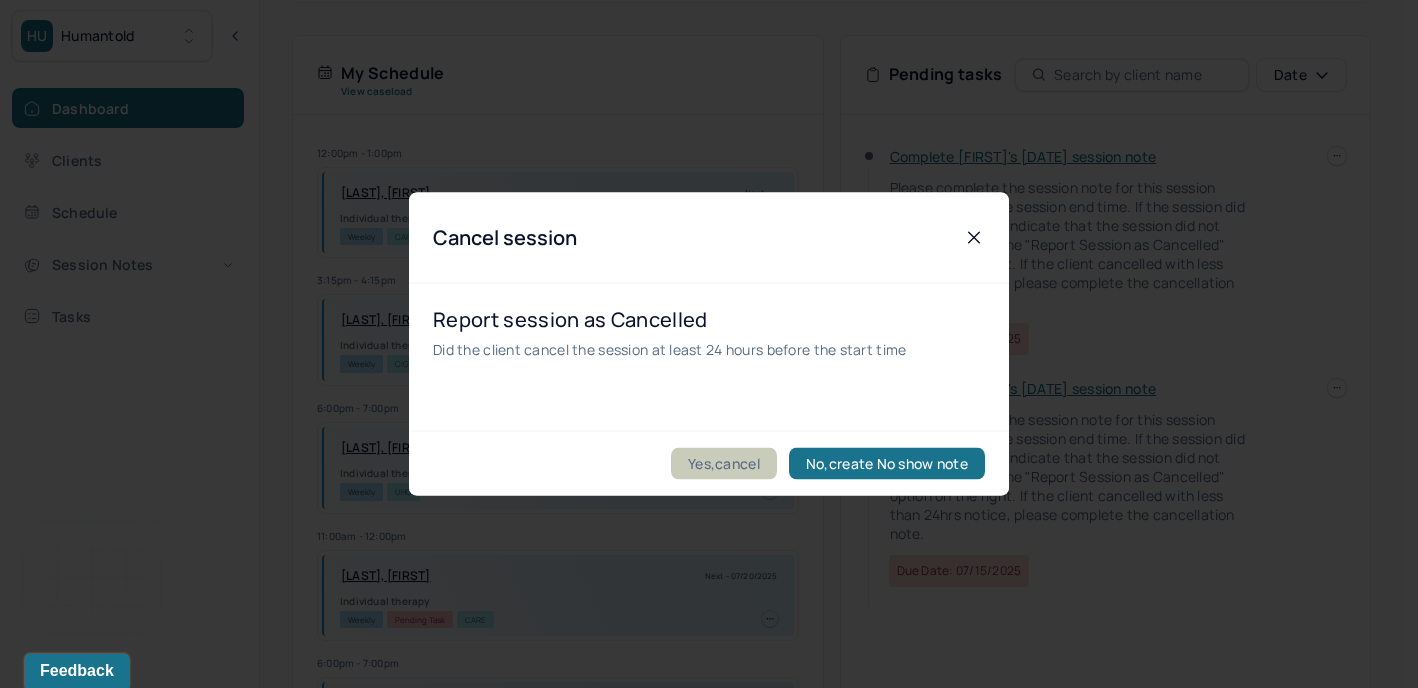 click on "Yes,cancel" at bounding box center [724, 464] 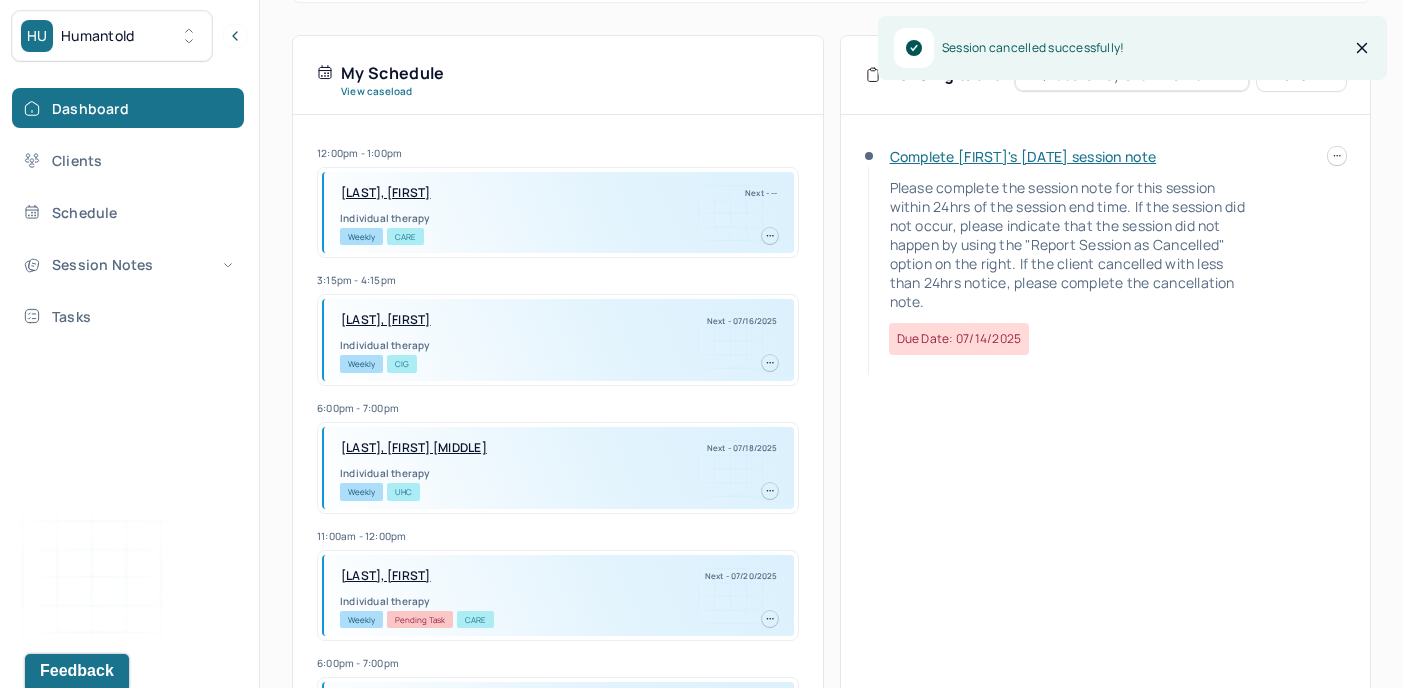 click on "Complete [FIRST]'s [DATE] session note" at bounding box center (1023, 156) 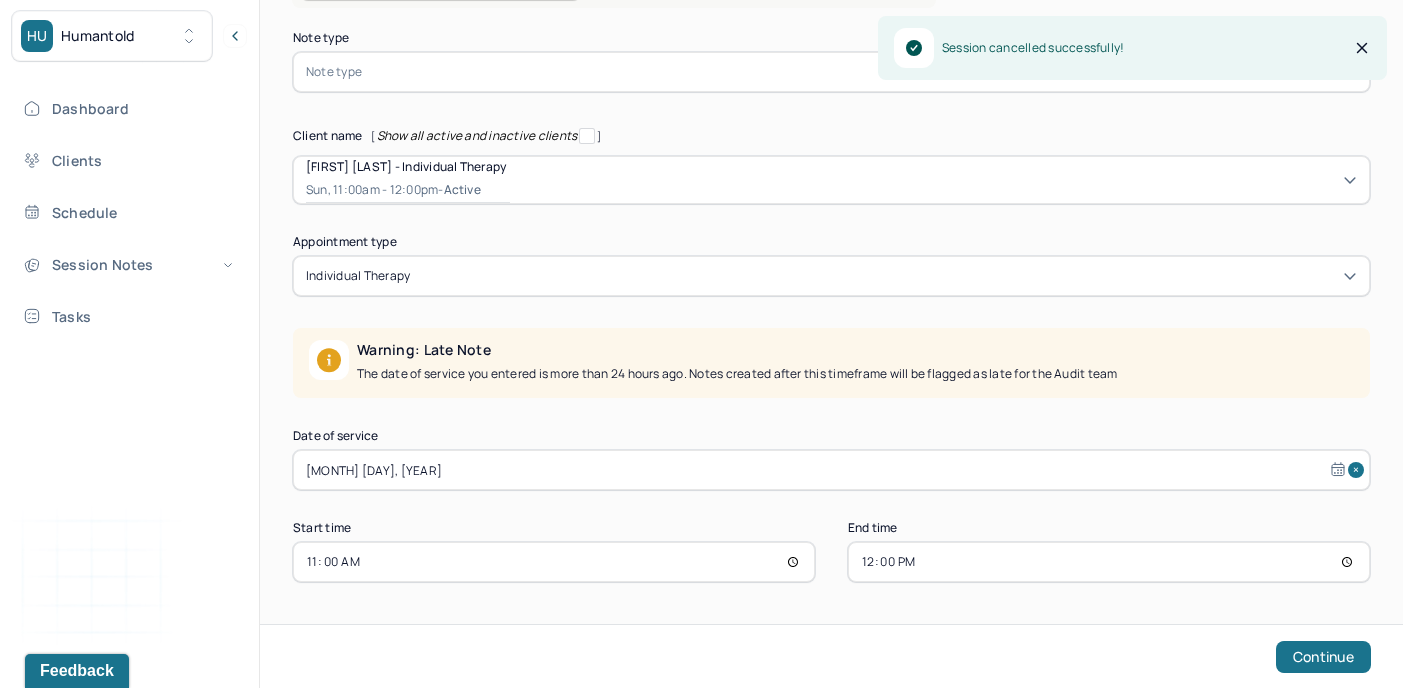 scroll, scrollTop: 141, scrollLeft: 0, axis: vertical 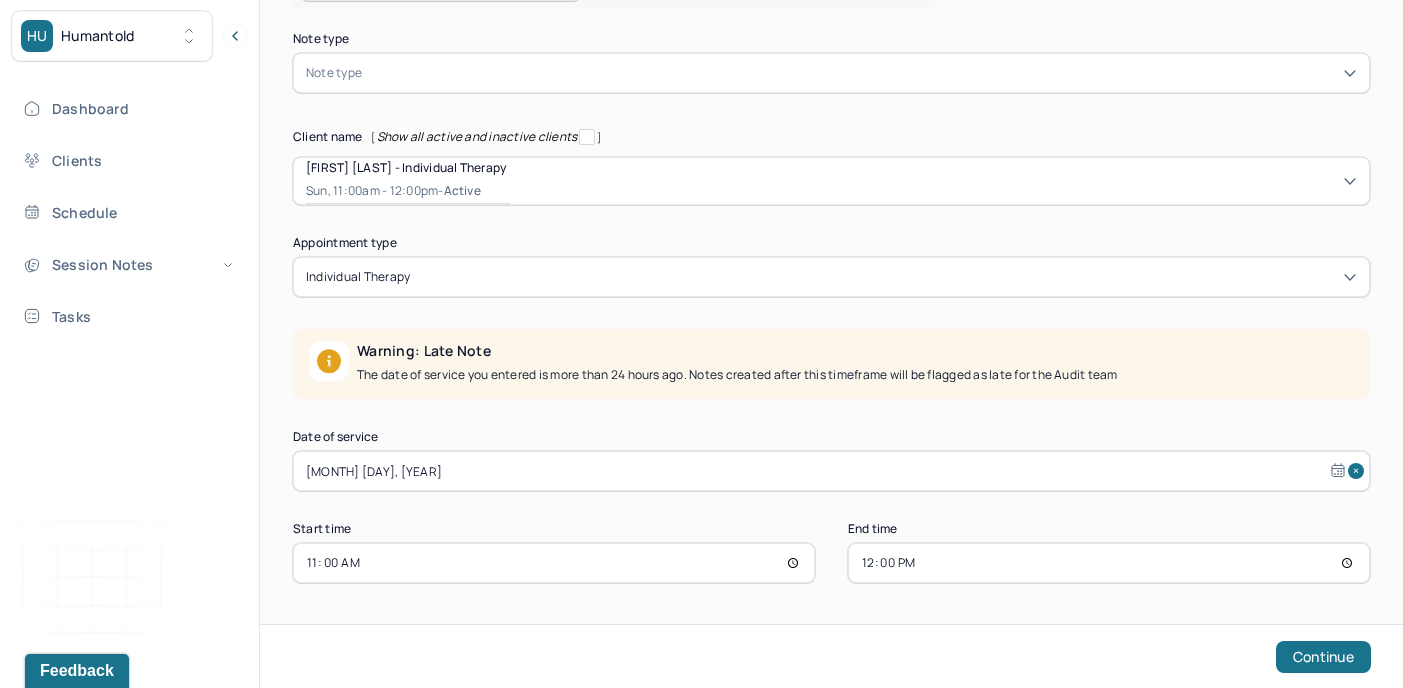 click on "Note type Note type Client name [ Show all active and inactive clients ] [FIRST] [LAST] - Individual therapy Sun, [TIME] - [TIME]  -  active Appointment type individual therapy Warning: Late Note The date of service you entered is more than 24 hours ago. Notes created after this timeframe will be flagged as late for the Audit team Date of service [MONTH] [DAY], [YEAR] Start time [TIME] End time [TIME]   Continue" at bounding box center (831, 308) 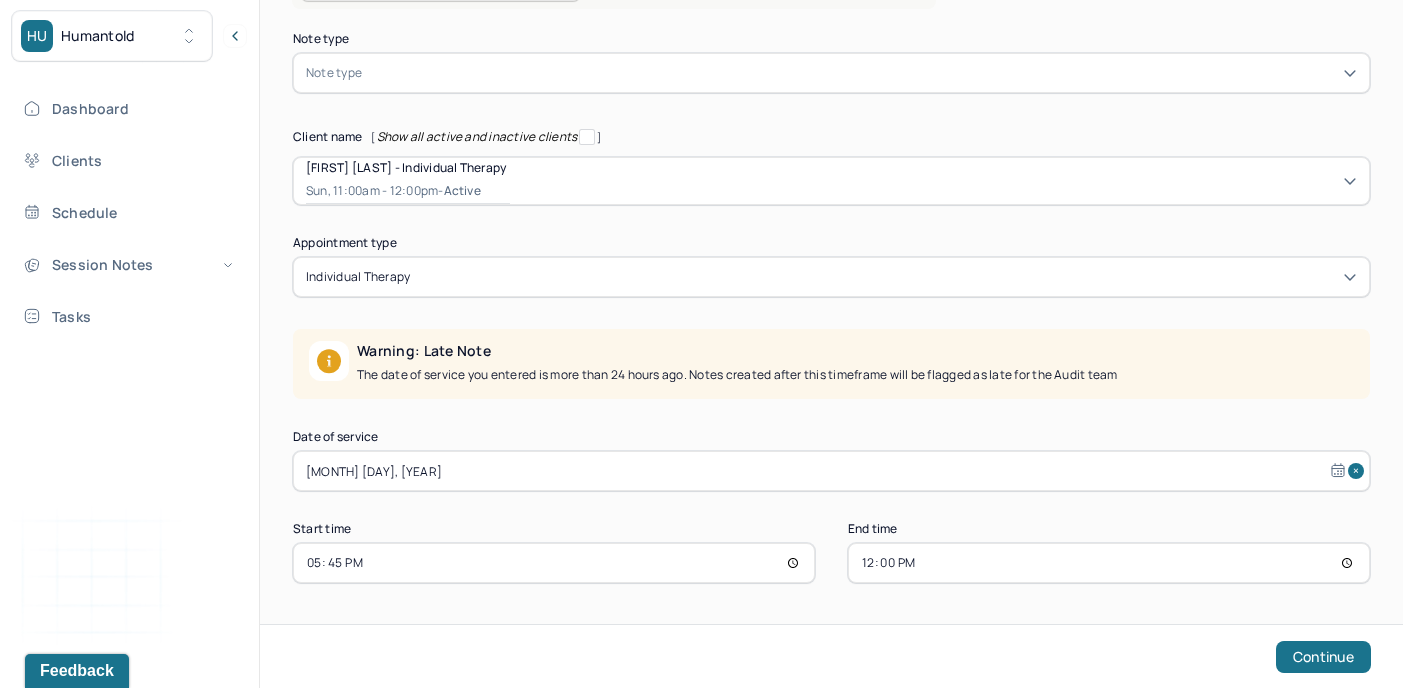 click on "12:00" at bounding box center [1109, 563] 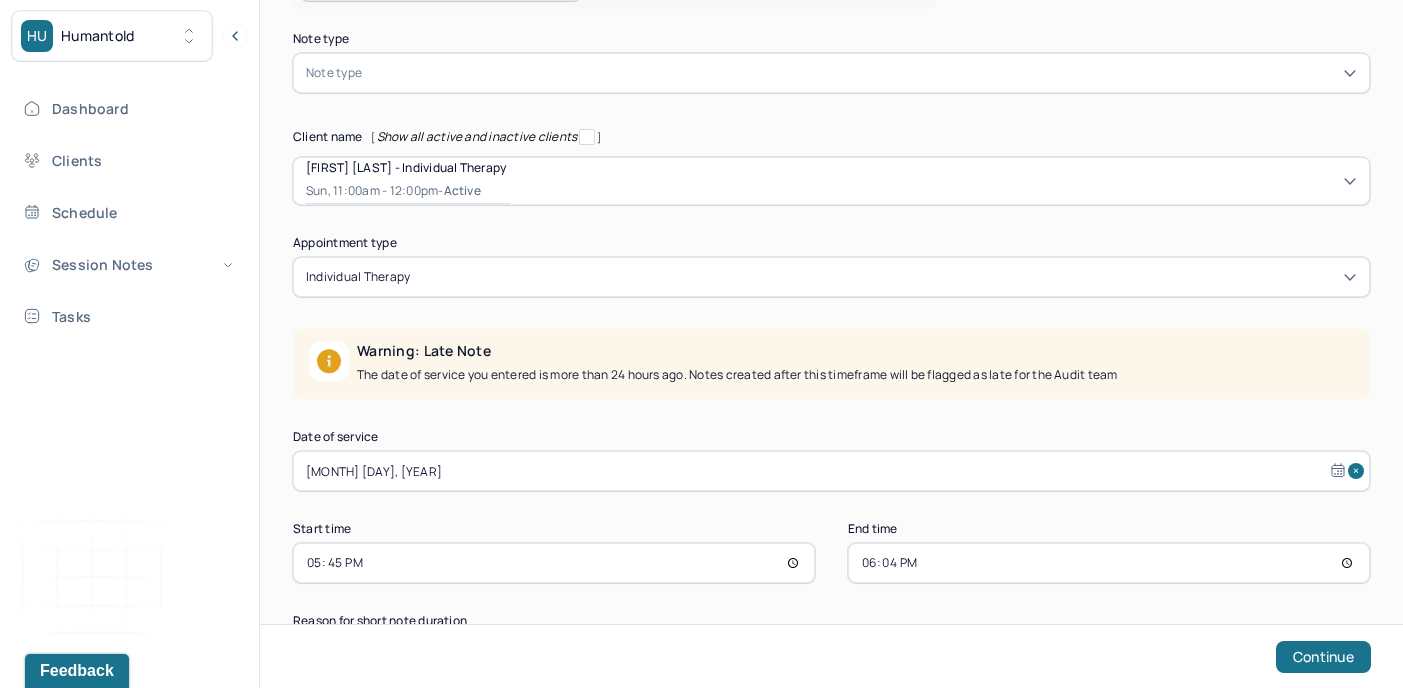 type on "18:45" 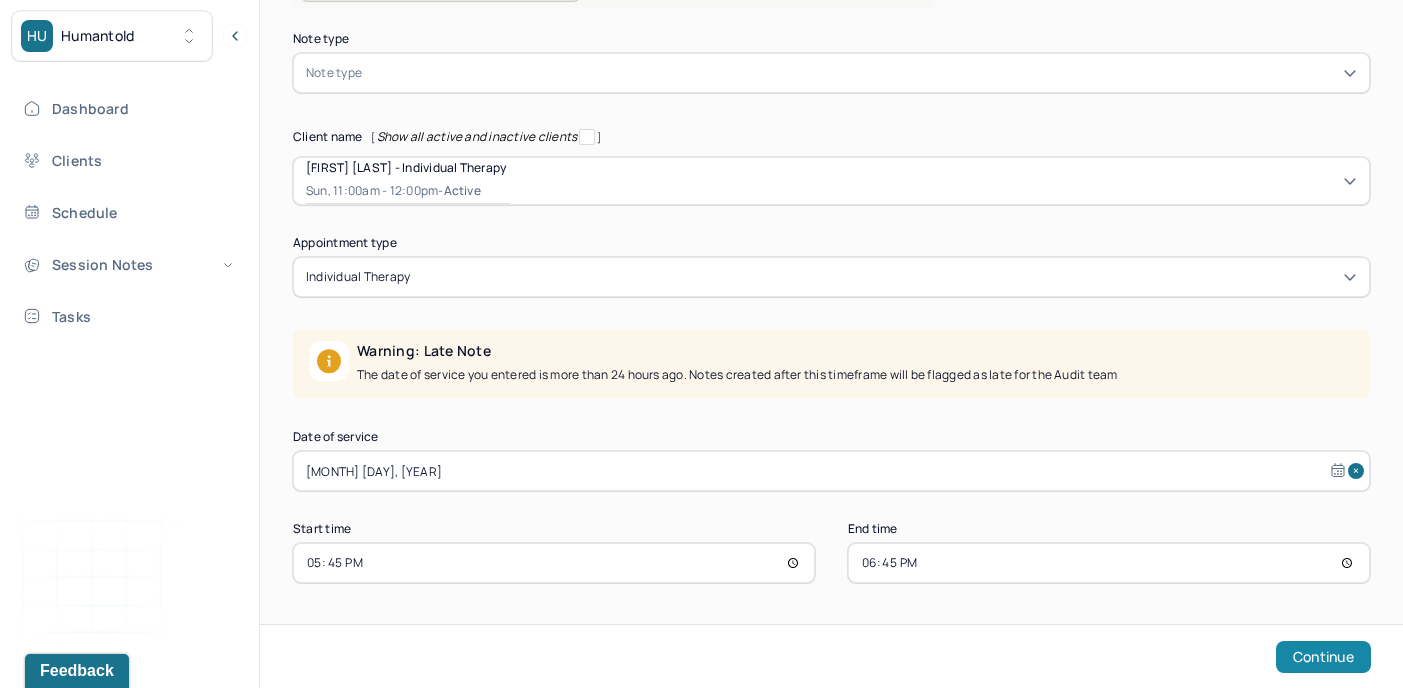 click on "Continue" at bounding box center [1323, 657] 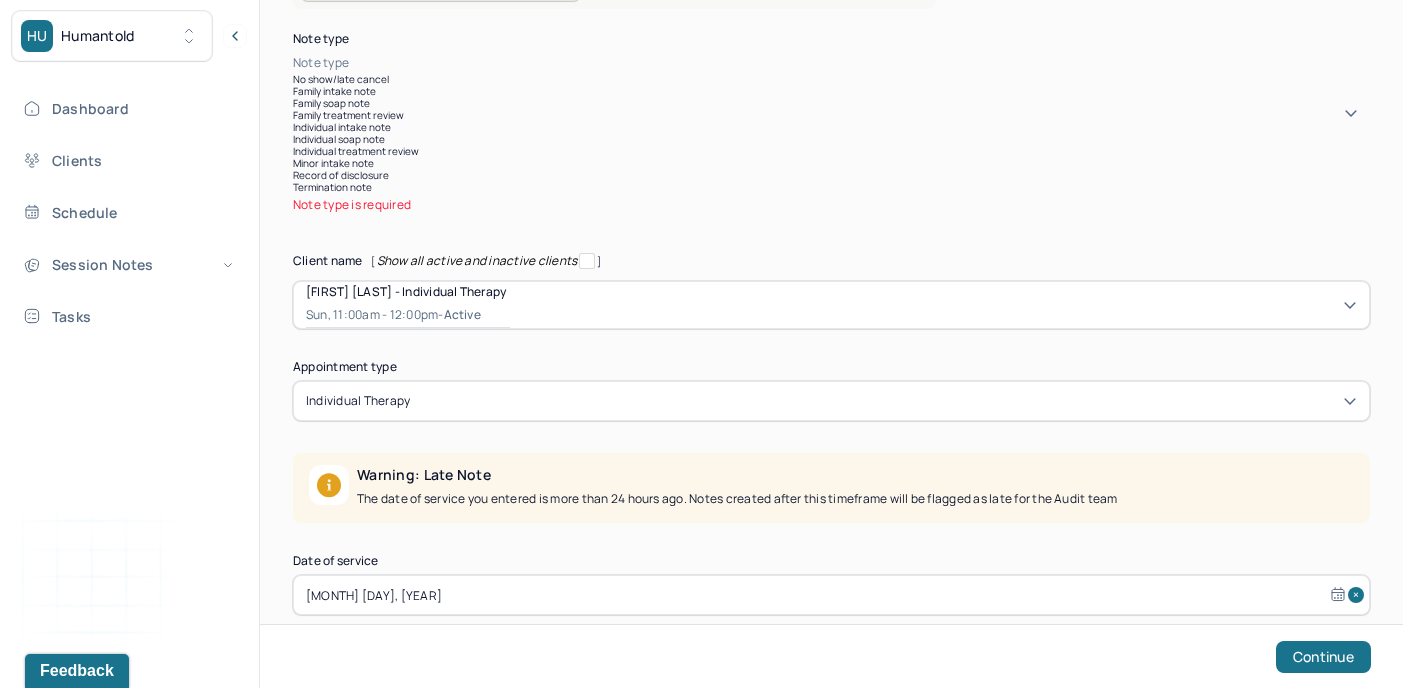click at bounding box center (861, 63) 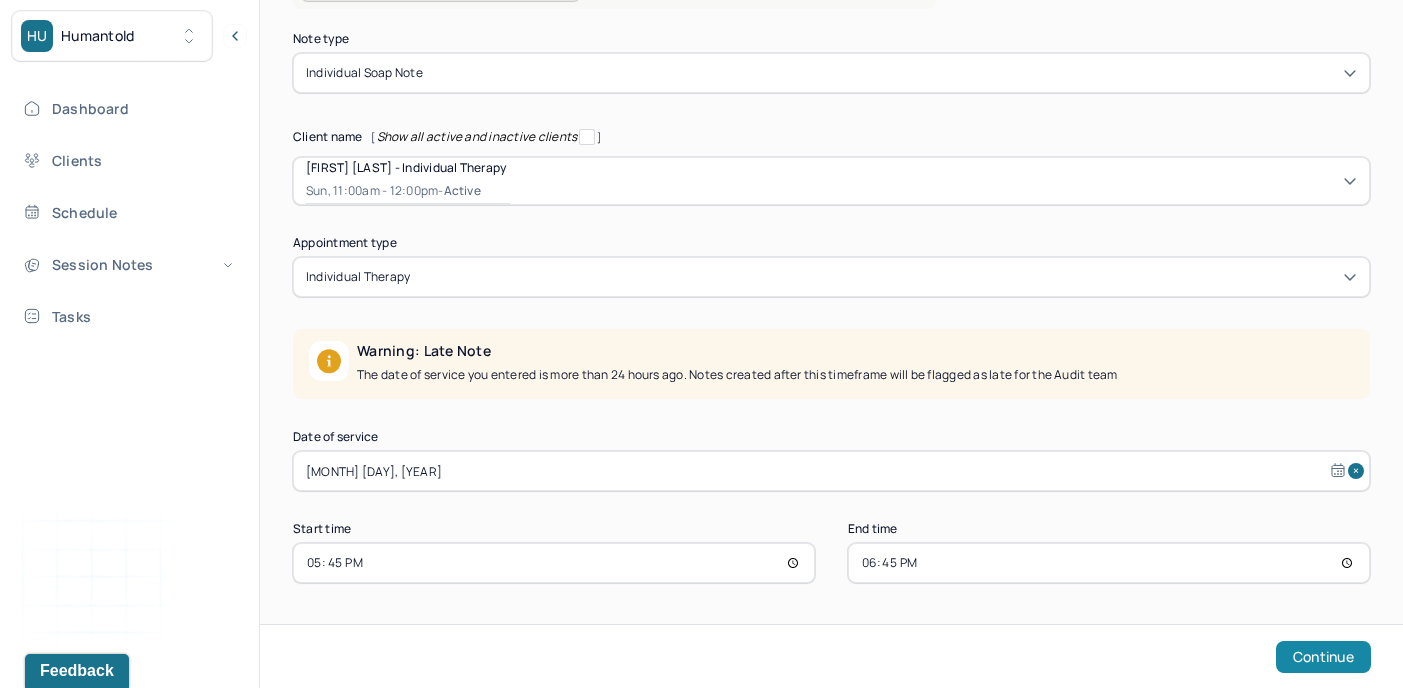 click on "Continue" at bounding box center (1323, 657) 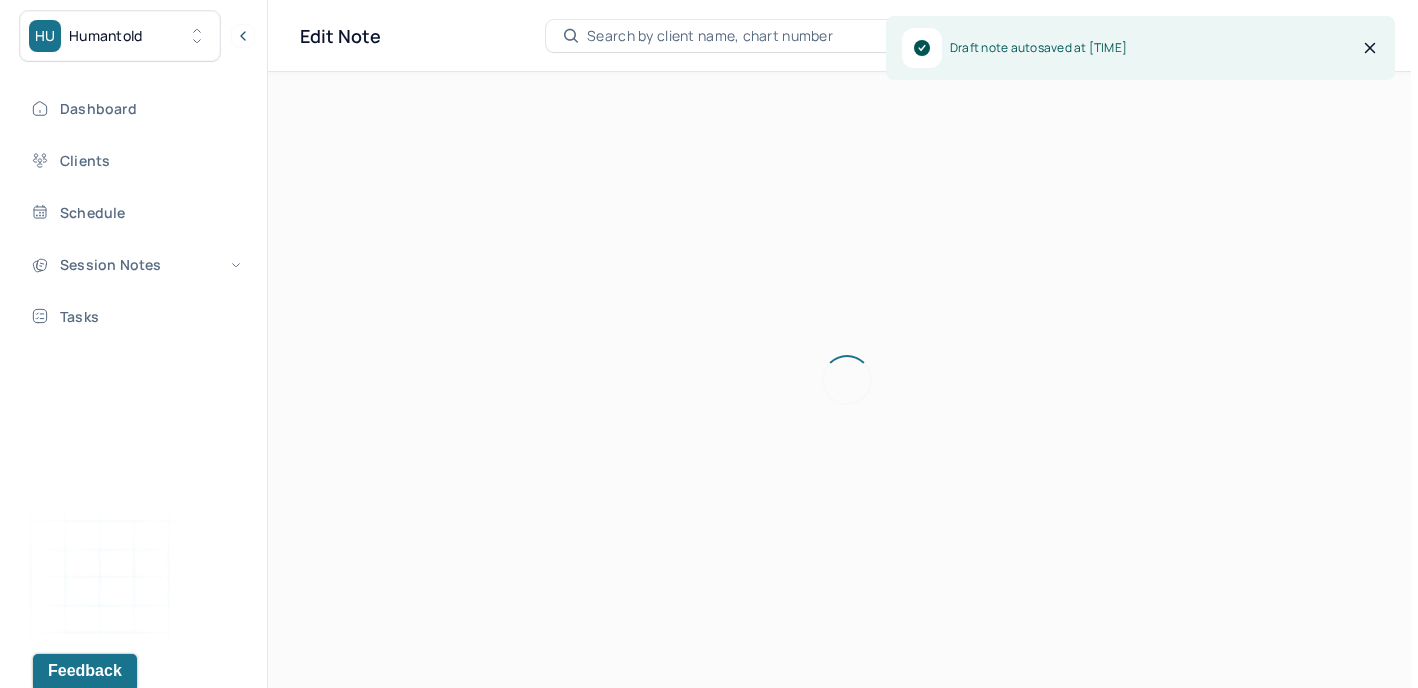 scroll, scrollTop: 0, scrollLeft: 0, axis: both 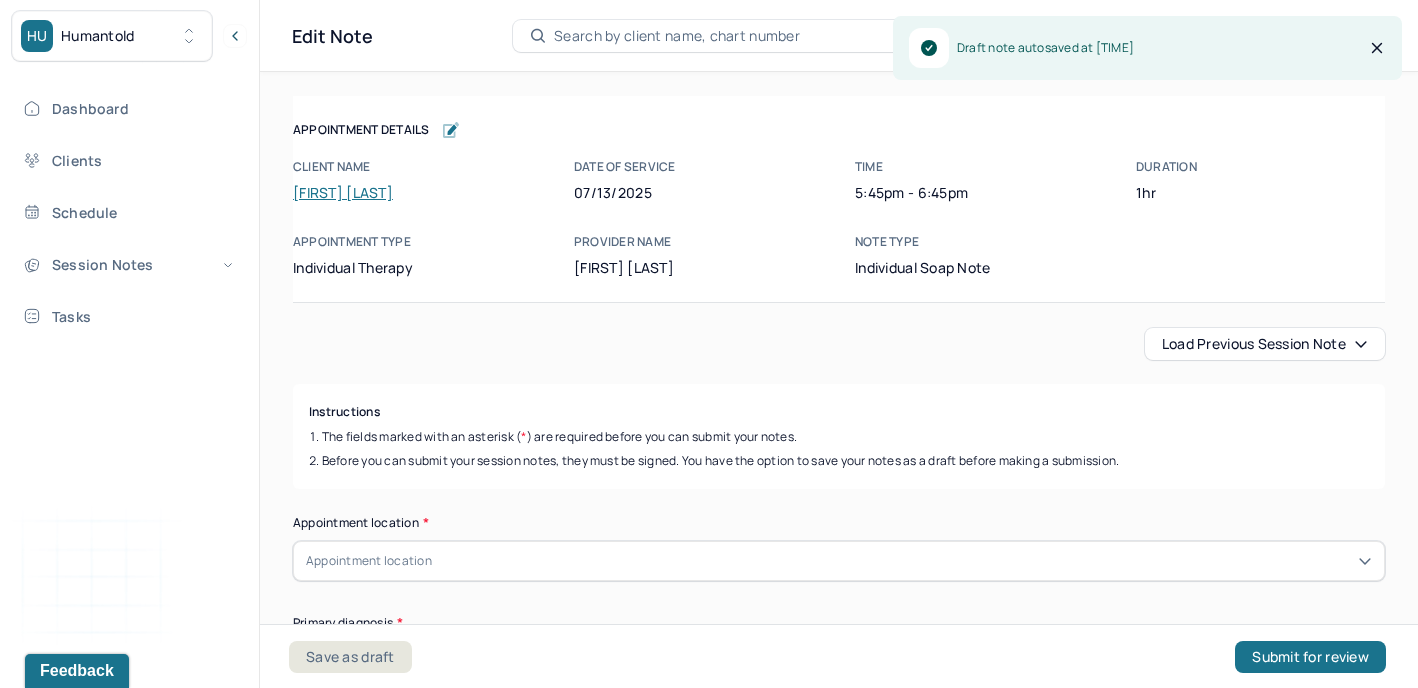 click on "Appointment Details     Client name [FIRST] [LAST] Date of service [DATE] Time [TIME] - [TIME] Duration 1hr Appointment type individual therapy Provider name [FIRST] [LAST] Note type Individual soap note Appointment Details     Client name [FIRST] [LAST] Date of service [DATE] Time [TIME] - [TIME] Duration 1hr Appointment type individual therapy Provider name [FIRST] [LAST] Note type Individual soap note   Load previous session note   Instructions The fields marked with an asterisk ( * ) are required before you can submit your notes. Before you can submit your session notes, they must be signed. You have the option to save your notes as a draft before making a submission. Appointment location * Appointment location Primary diagnosis * Primary diagnosis Secondary diagnosis (optional) Secondary diagnosis Tertiary diagnosis (optional) Tertiary diagnosis Emotional / Behavioural symptoms demonstrated * Causing * Causing Intention for Session * Intention for Session Session Note Subjective Objective Assessment *" at bounding box center (839, 2228) 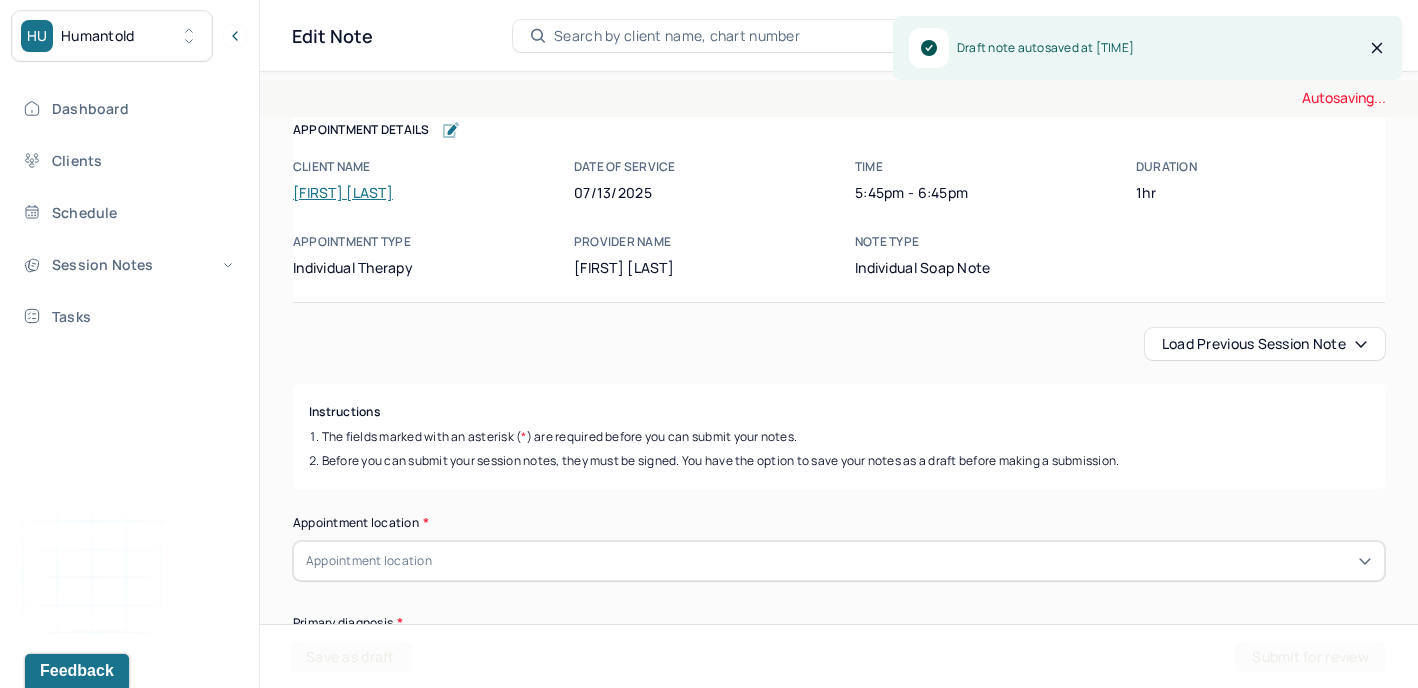click on "Load previous session note" at bounding box center (1265, 344) 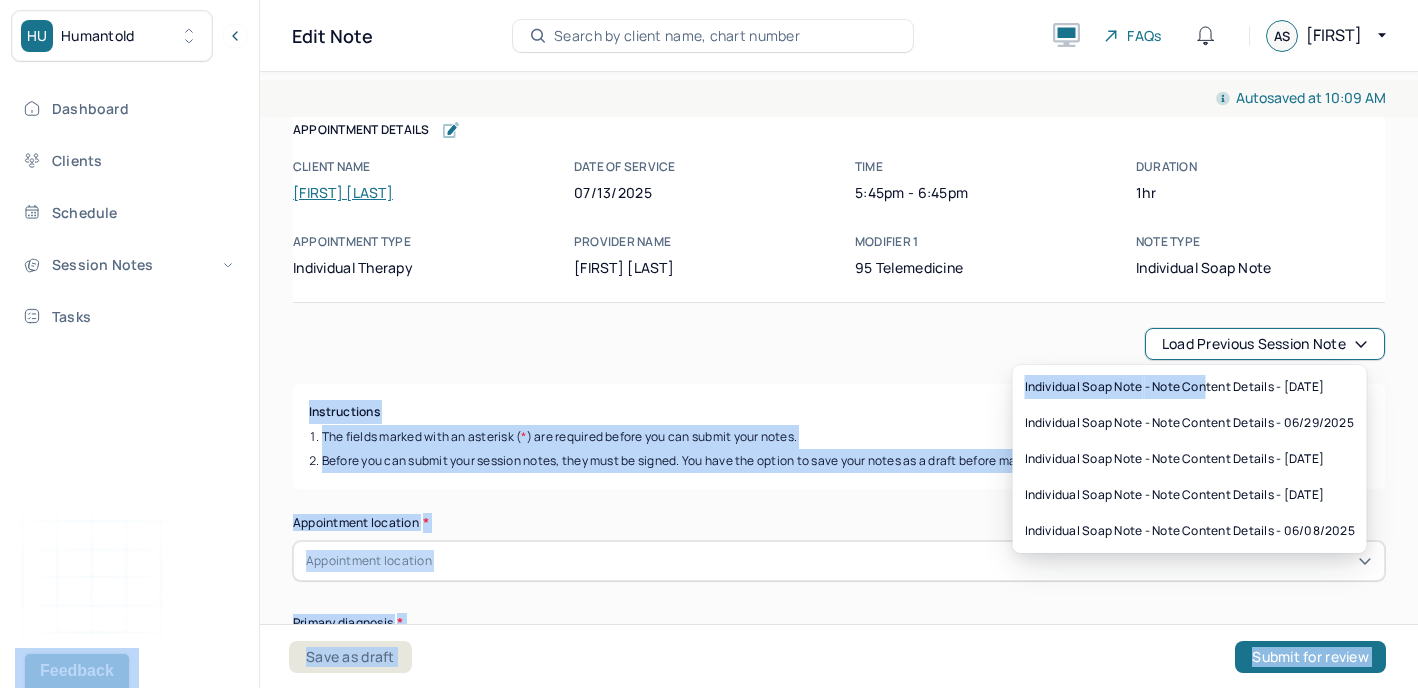 drag, startPoint x: 1209, startPoint y: 390, endPoint x: 839, endPoint y: 366, distance: 370.77756 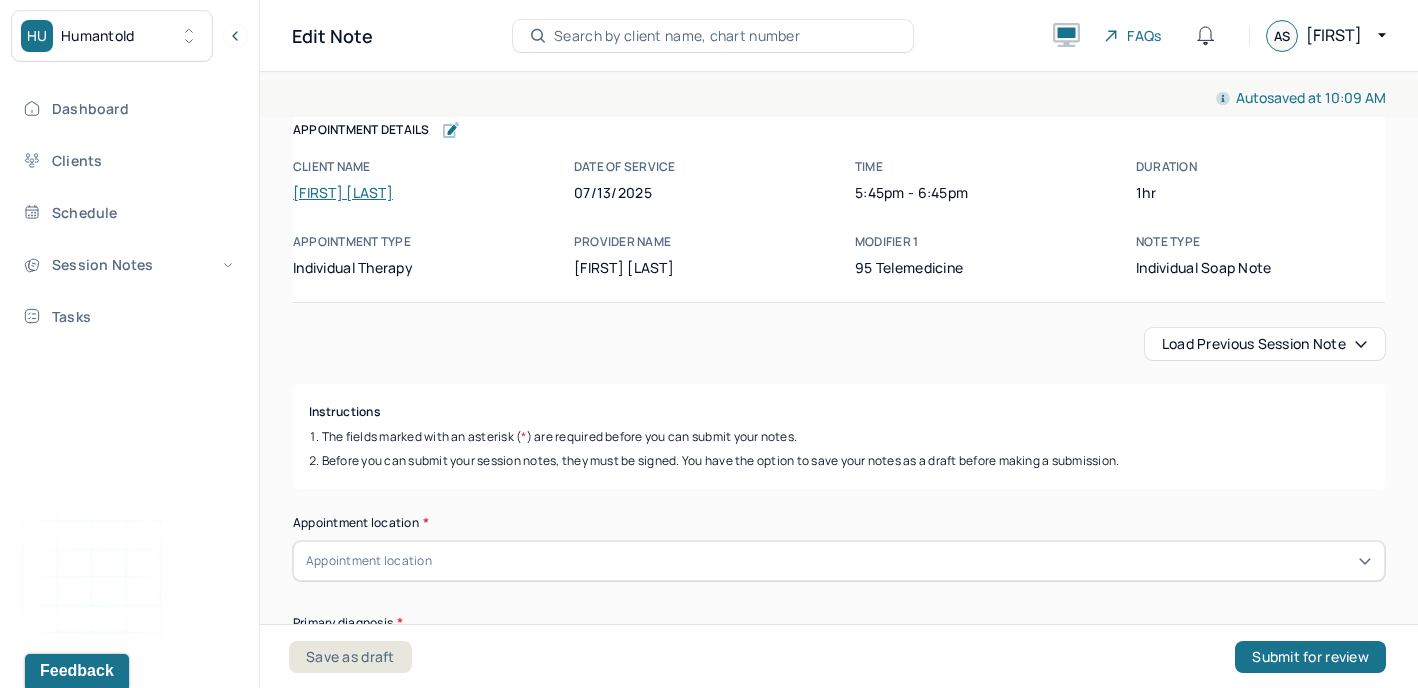 click on "Load previous session note" at bounding box center [1265, 344] 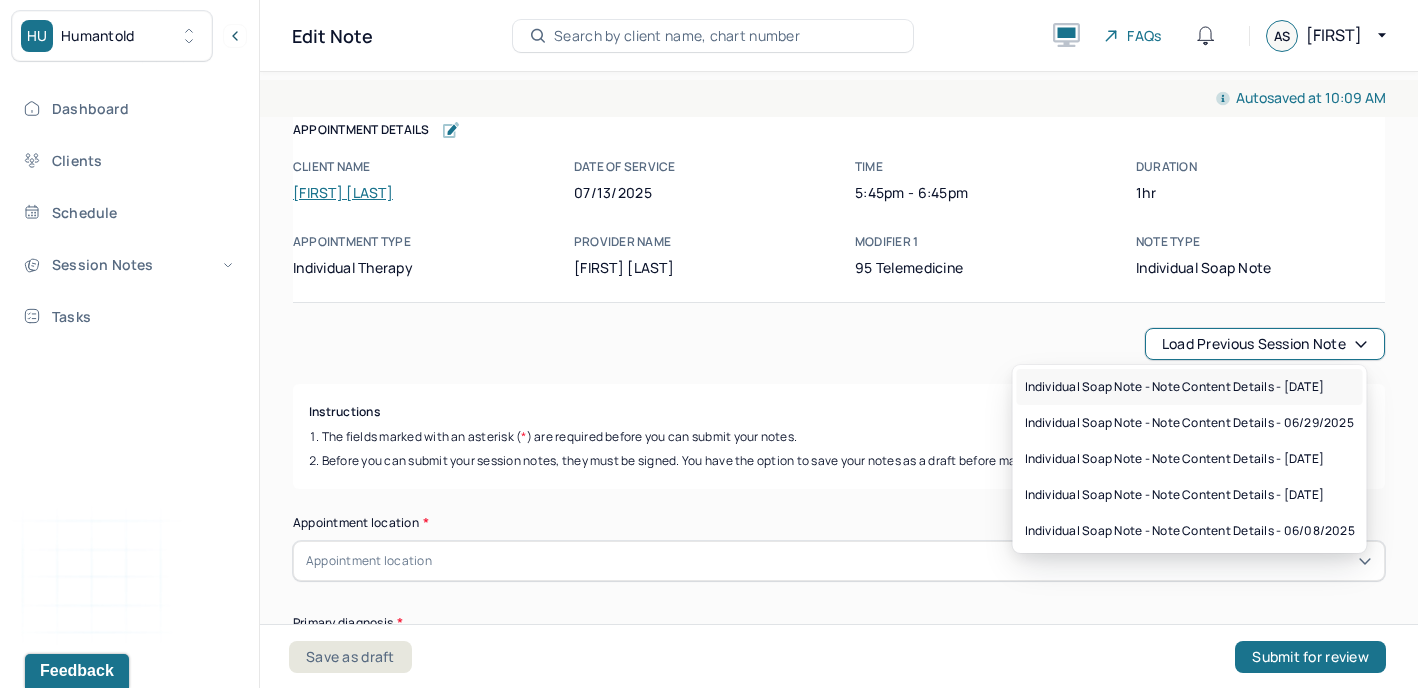 click on "Individual soap note   - Note content Details -   [DATE]" at bounding box center (1175, 387) 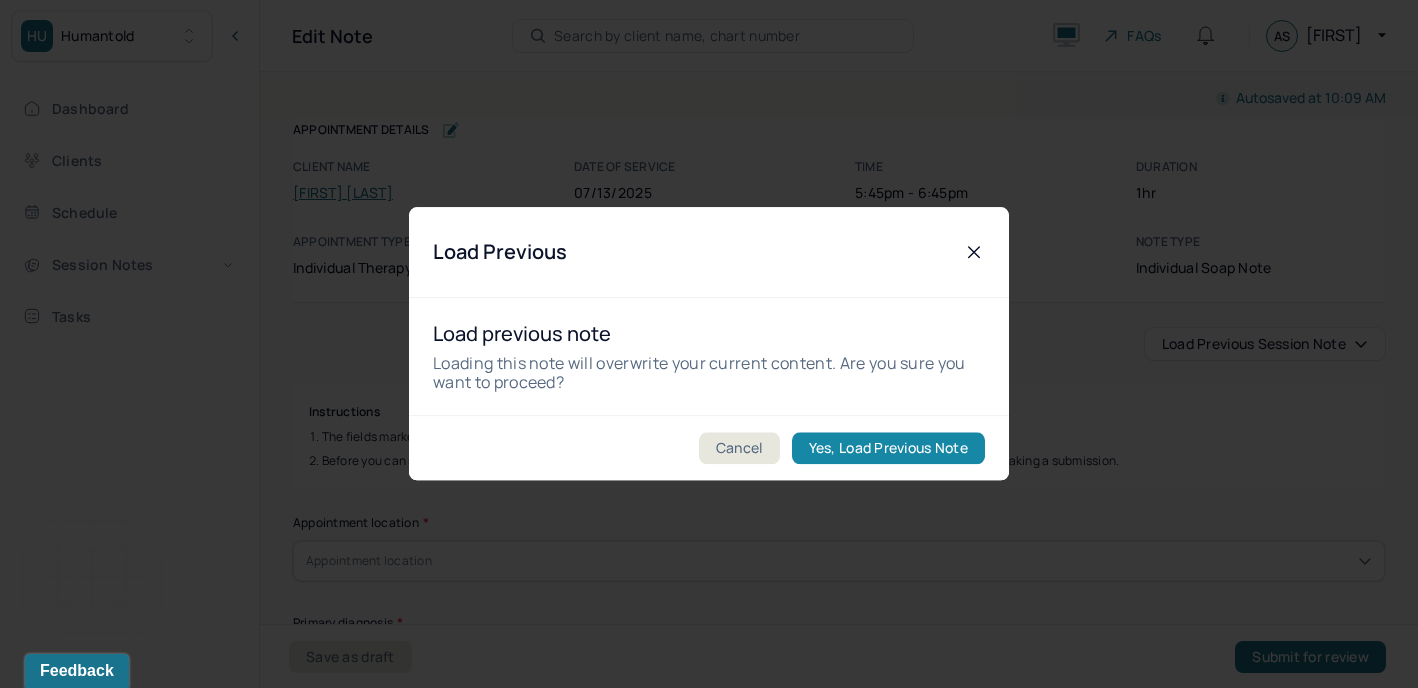 click on "Yes, Load Previous Note" at bounding box center [888, 449] 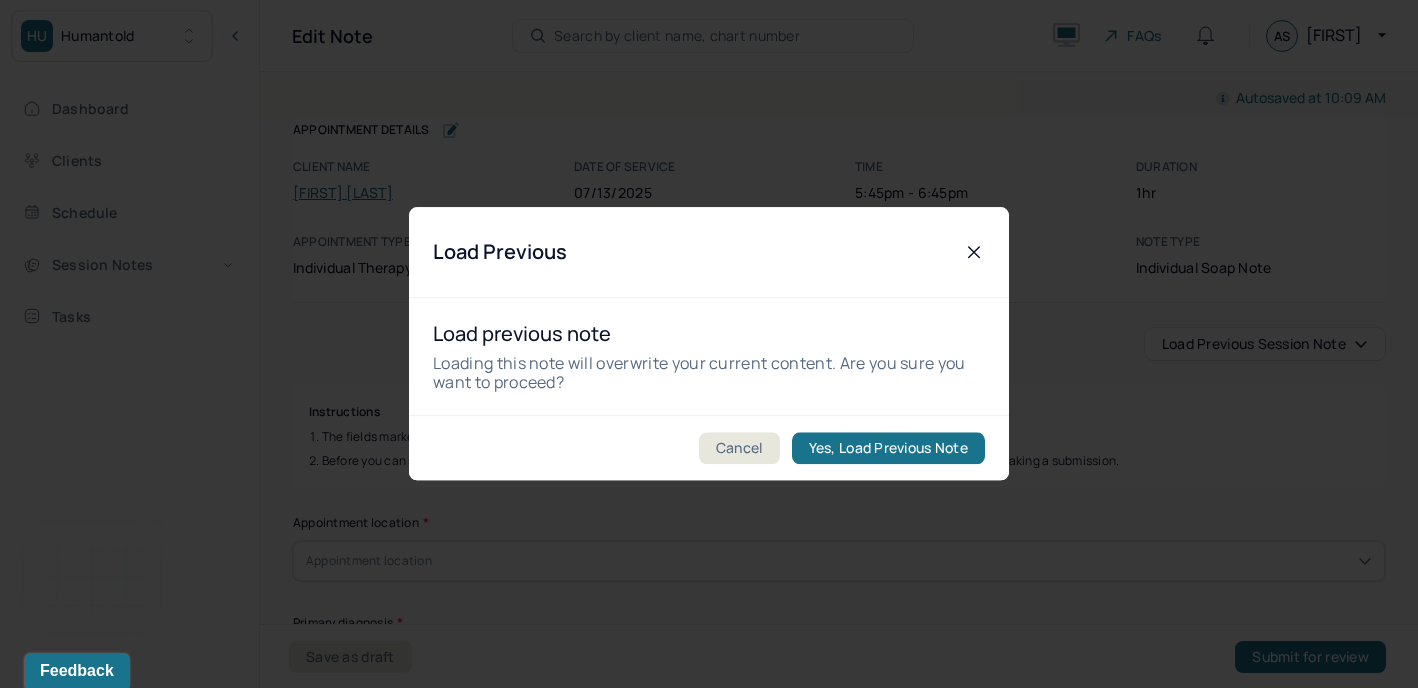checkbox on "true" 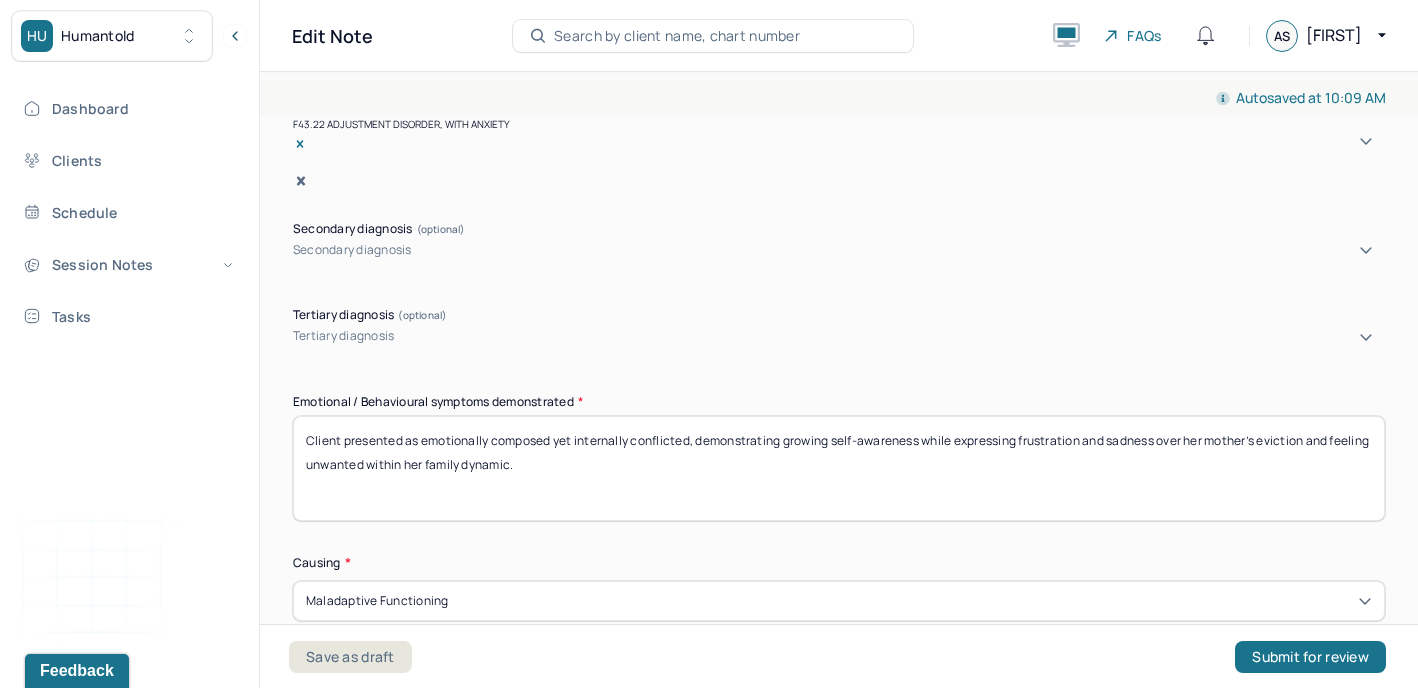 scroll, scrollTop: 525, scrollLeft: 0, axis: vertical 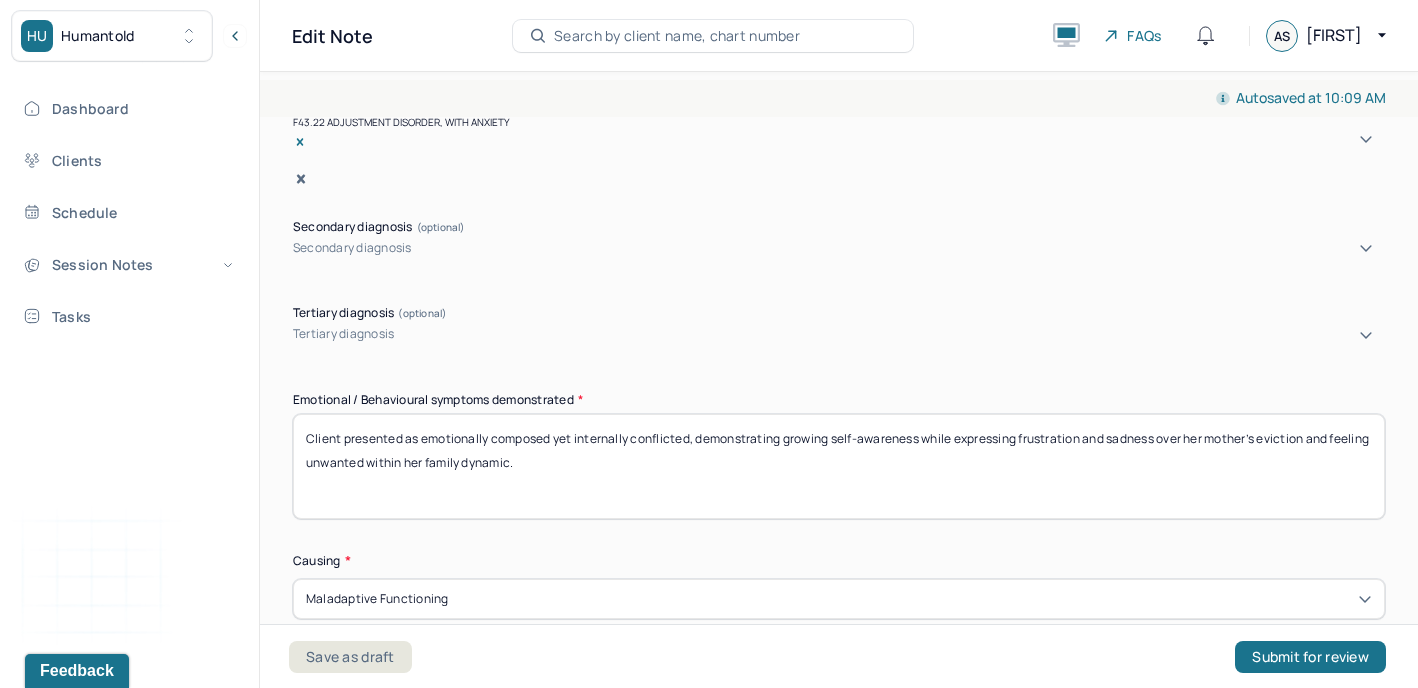 drag, startPoint x: 568, startPoint y: 452, endPoint x: 294, endPoint y: 420, distance: 275.86227 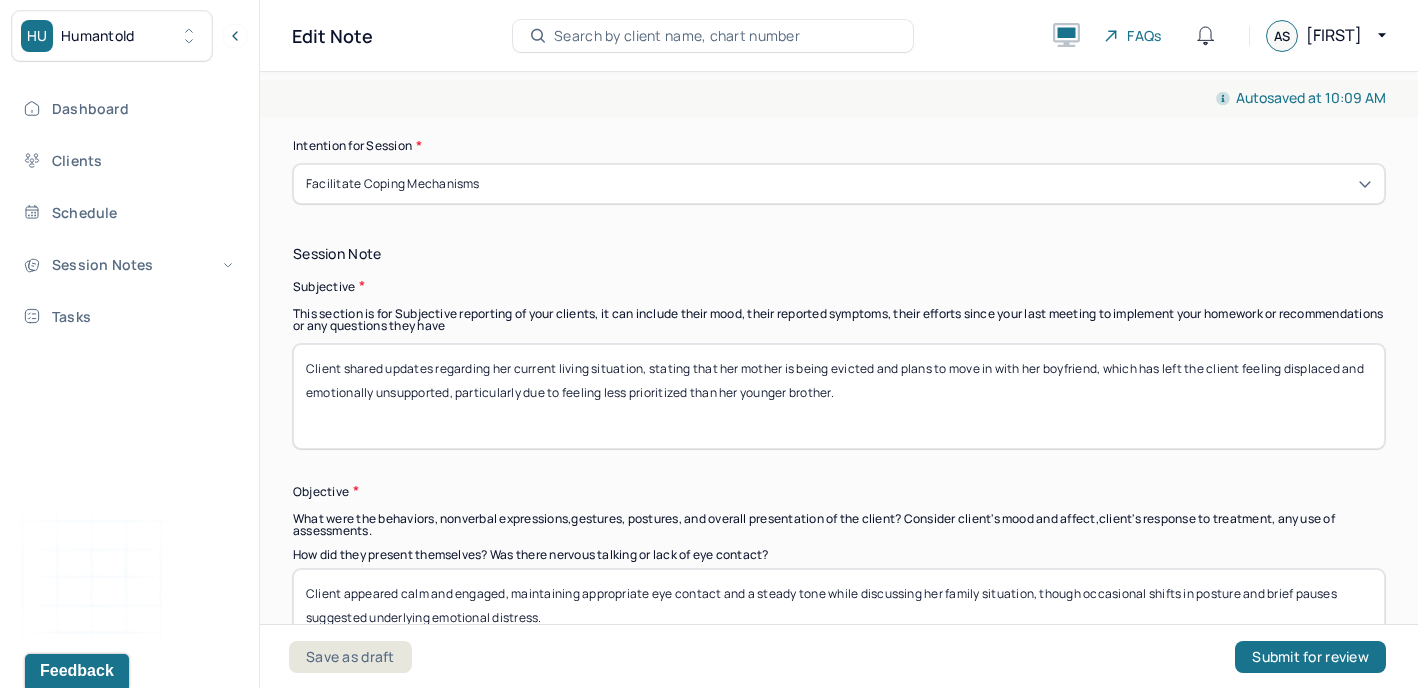 scroll, scrollTop: 1046, scrollLeft: 0, axis: vertical 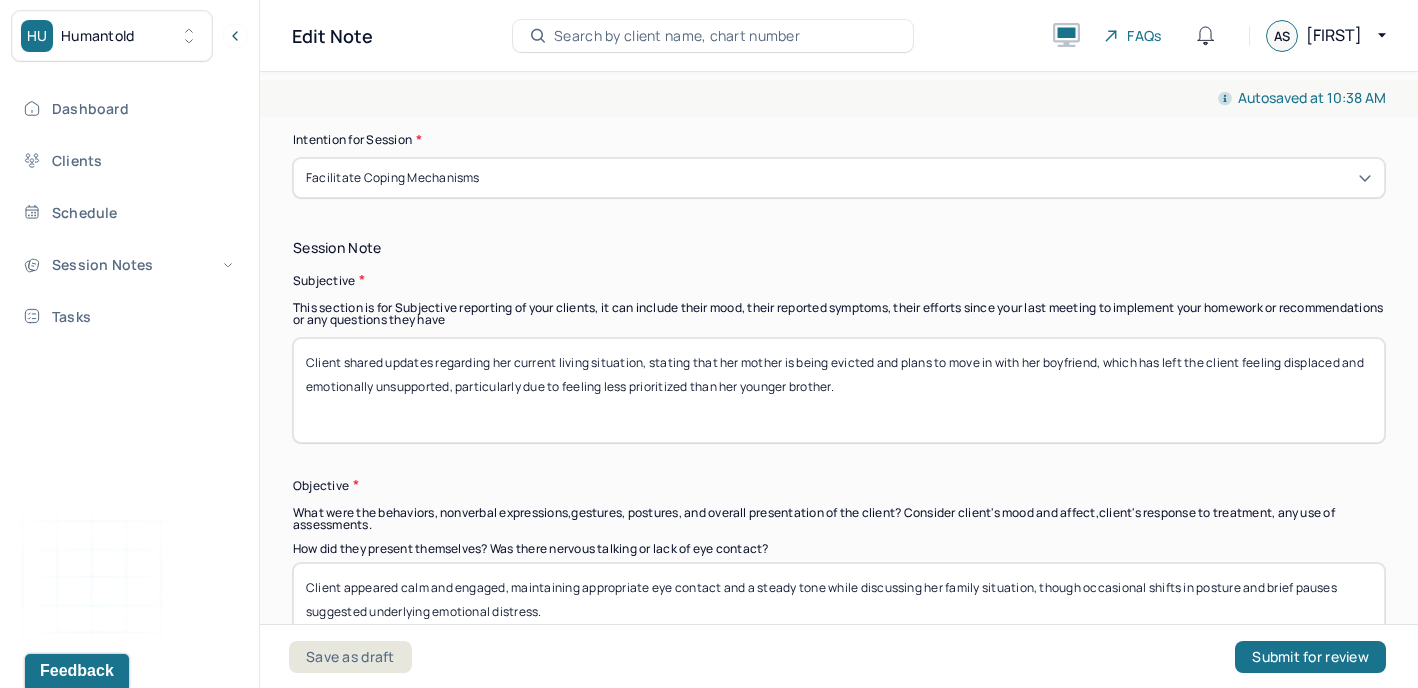 type on "Client presented as reflective and mildly anxious, demonstrating increased self-awareness while expressing frustration and concern about her current routine, work punctuality, and the financial demands of relocating." 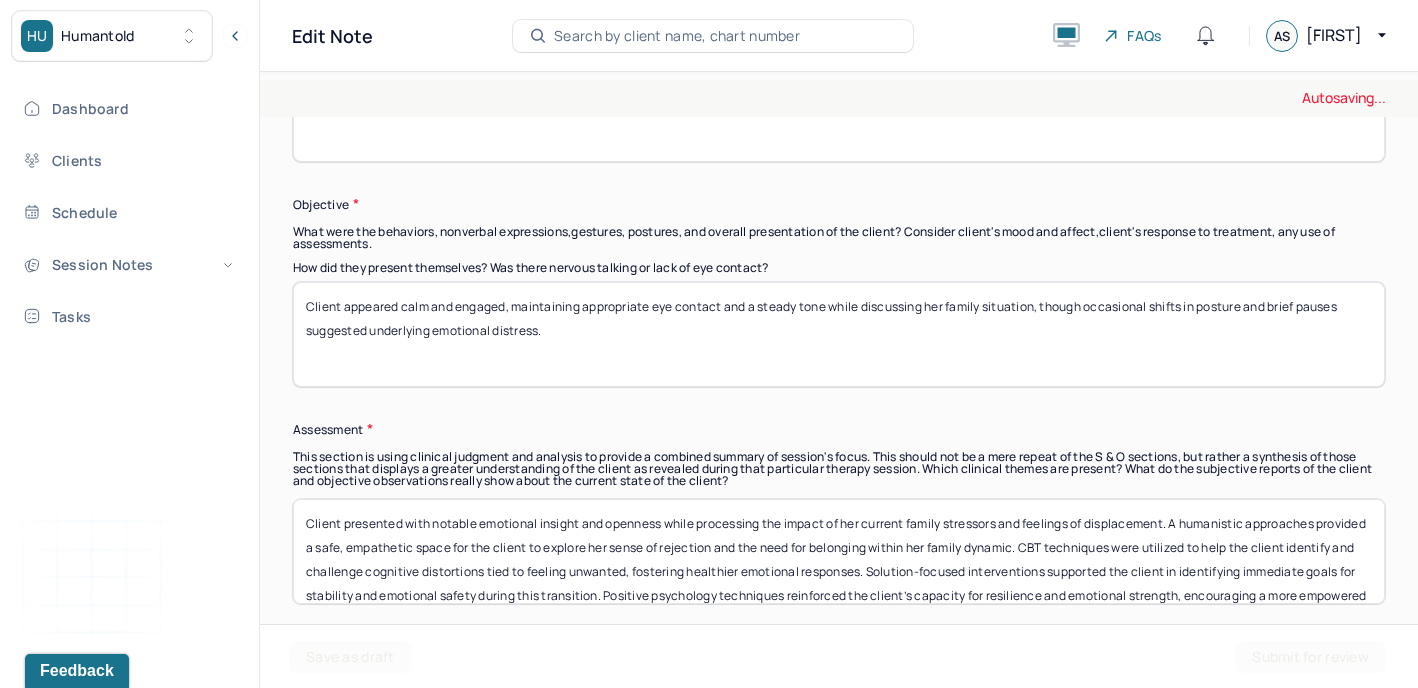 scroll, scrollTop: 1361, scrollLeft: 0, axis: vertical 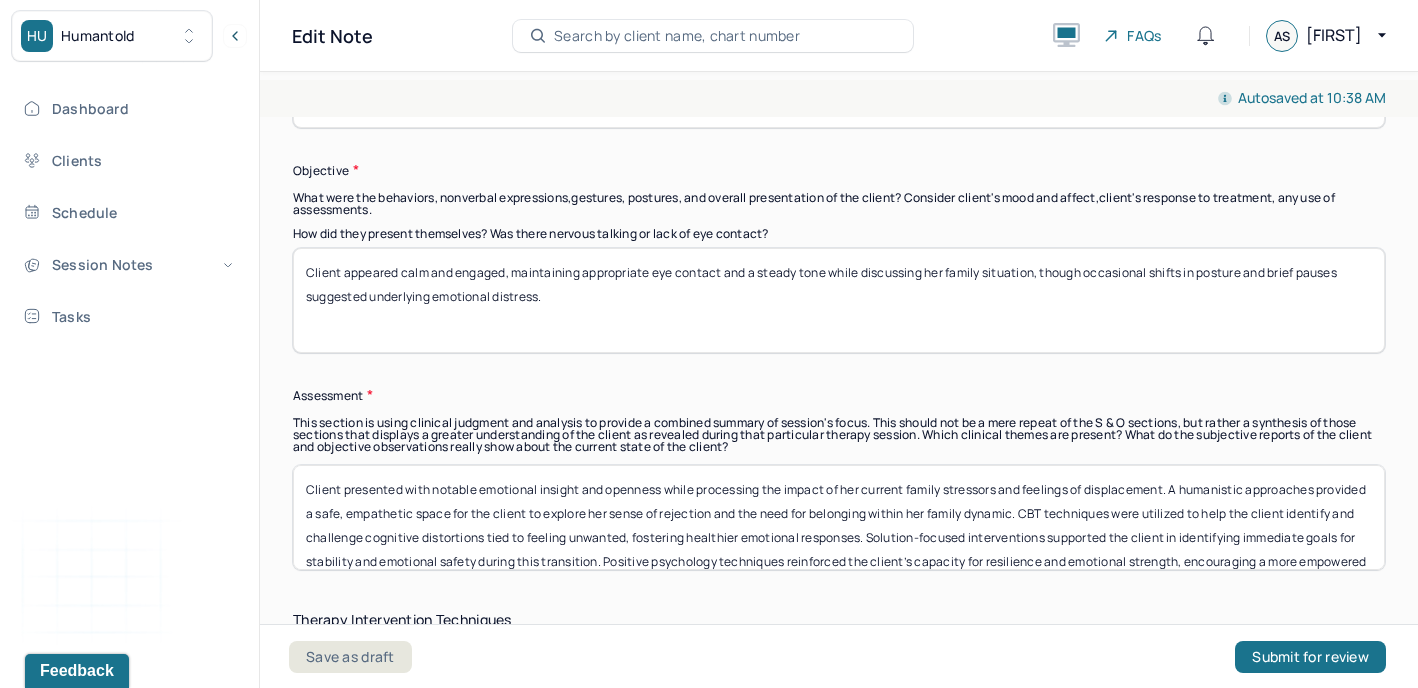 type on "Client shared updates regarding her work and living situation, stating that her inconsistent sleep schedule has led to tardiness at work and that she is considering adjusting her routine and searching for a new apartment closer to her job, which has caused her to feel stressed and overwhelmed by financial pressures." 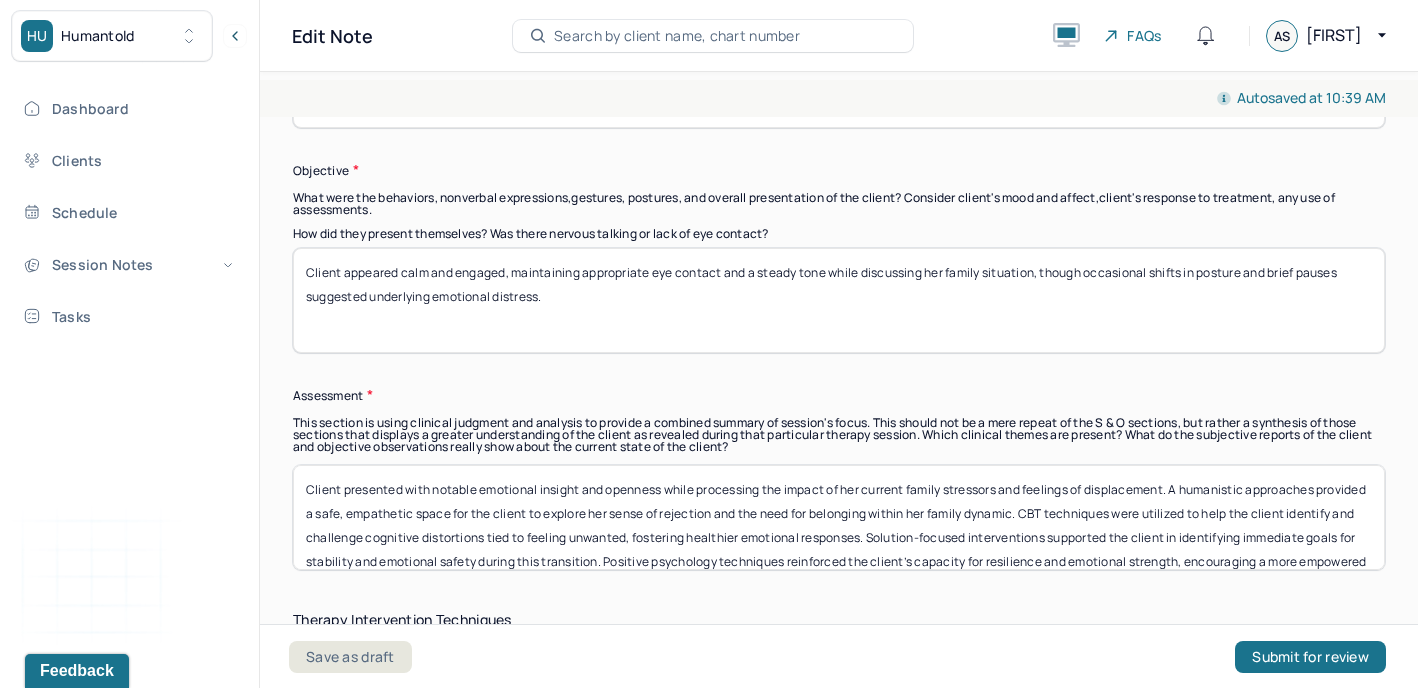 drag, startPoint x: 547, startPoint y: 284, endPoint x: 289, endPoint y: 228, distance: 264.00757 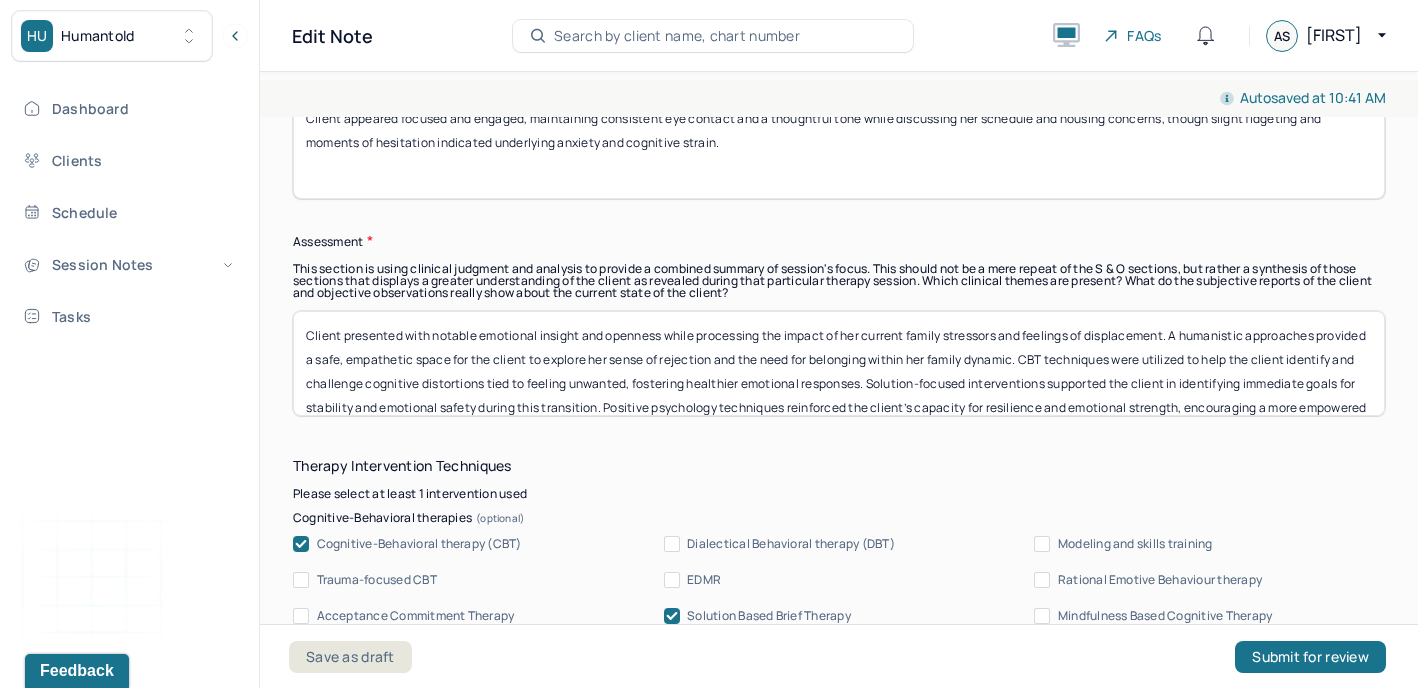 scroll, scrollTop: 1480, scrollLeft: 0, axis: vertical 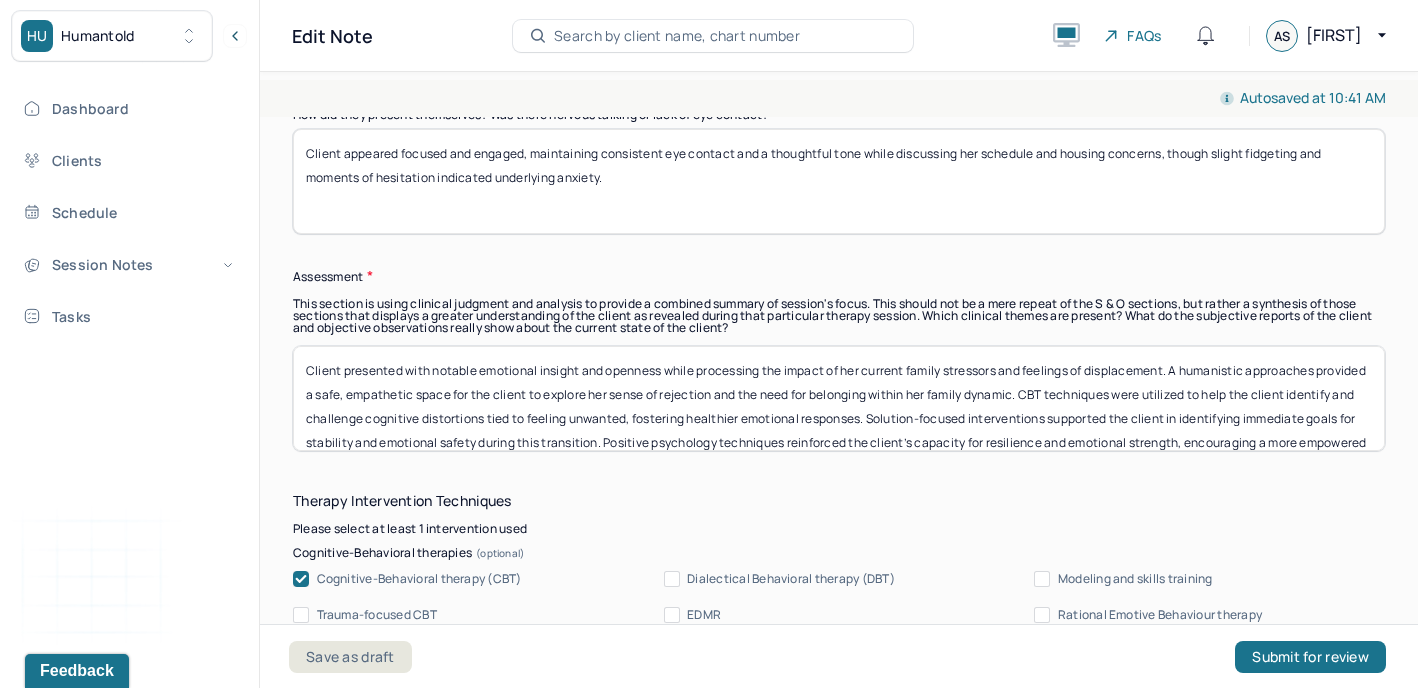 type on "Client appeared focused and engaged, maintaining consistent eye contact and a thoughtful tone while discussing her schedule and housing concerns, though slight fidgeting and moments of hesitation indicated underlying anxiety." 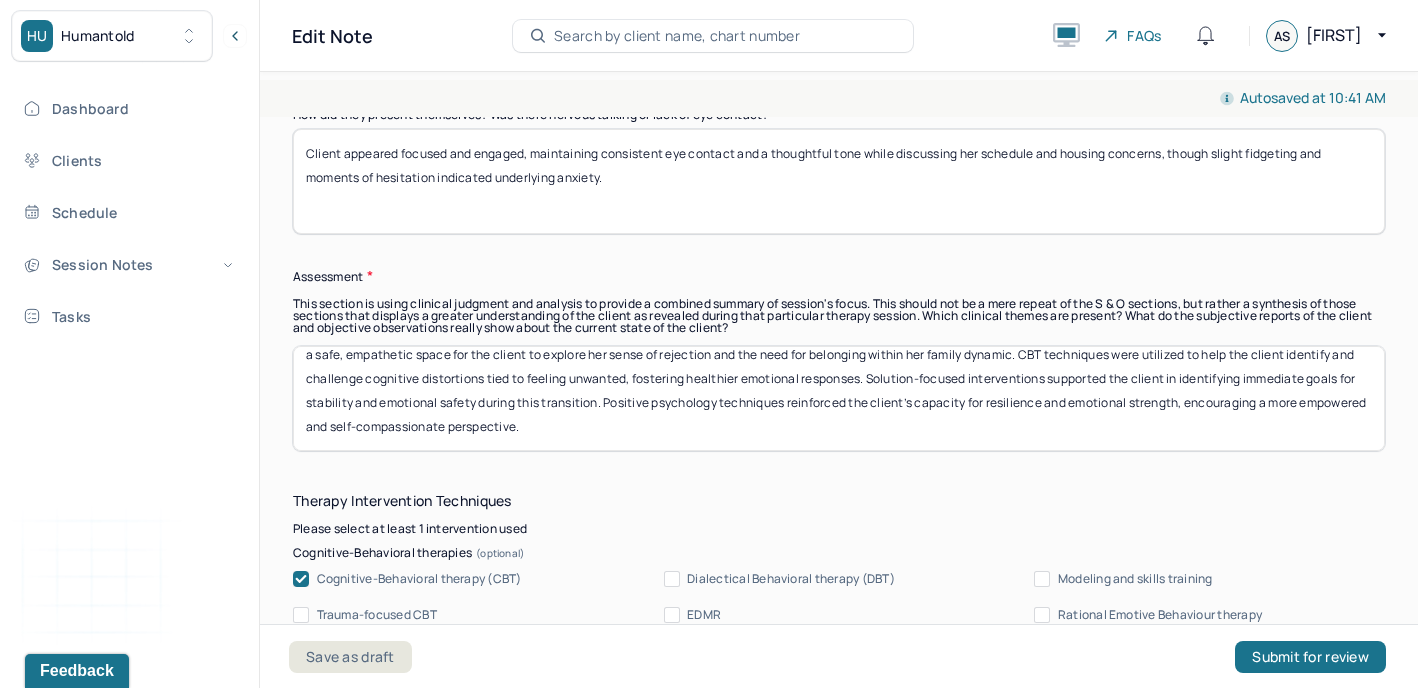 drag, startPoint x: 305, startPoint y: 352, endPoint x: 1097, endPoint y: 569, distance: 821.19 